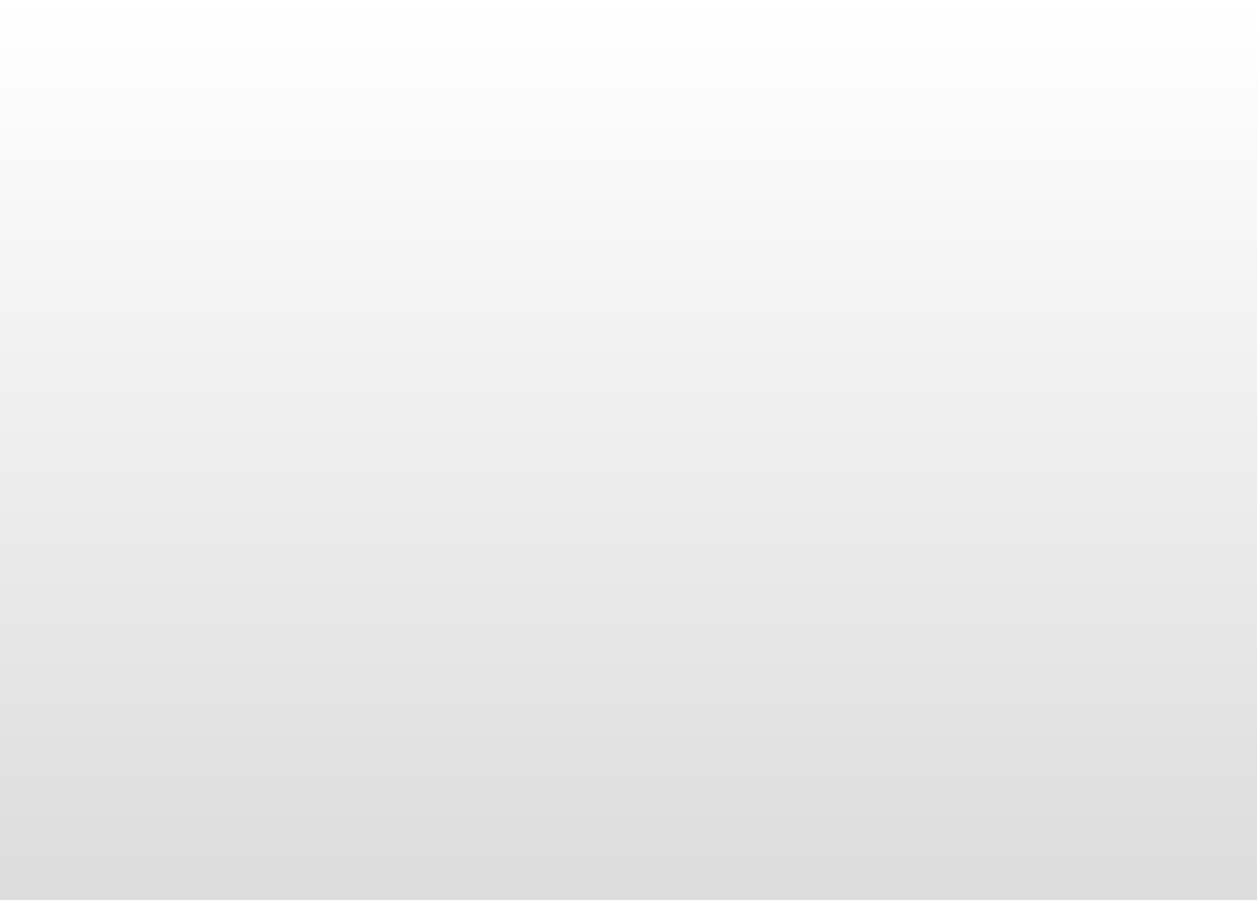 scroll, scrollTop: 0, scrollLeft: 0, axis: both 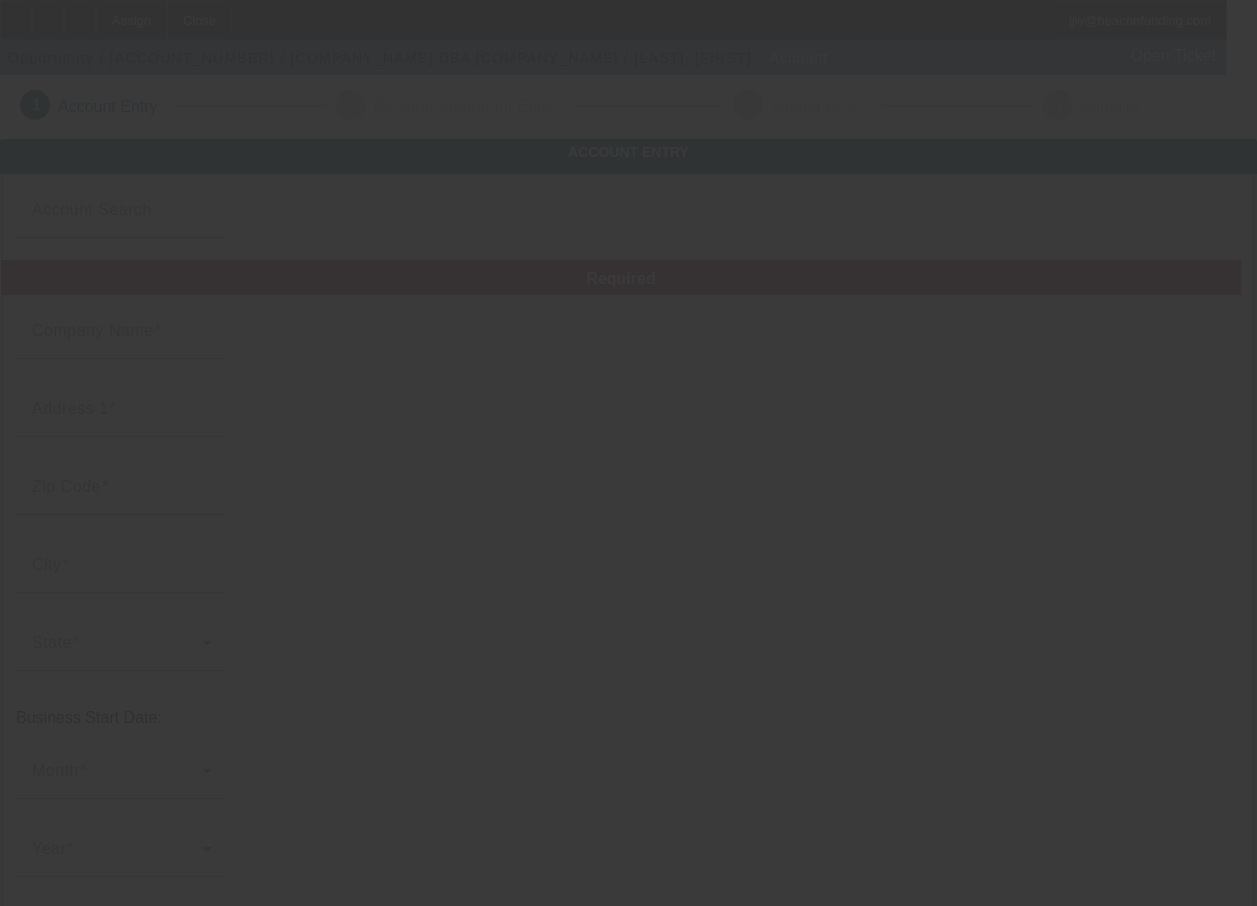 type on "[COMPANY_NAME]" 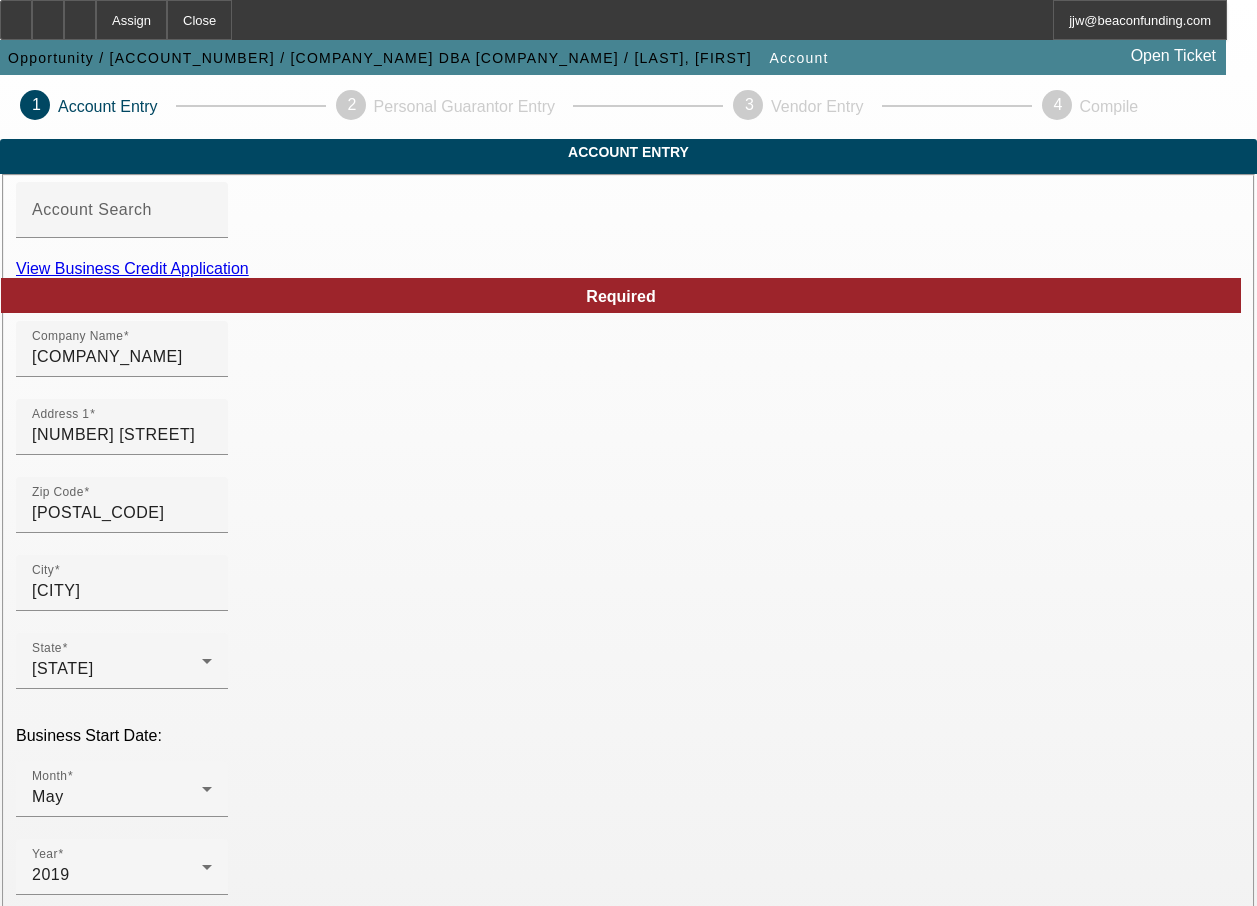 click on "View Business Credit Application" at bounding box center (132, 268) 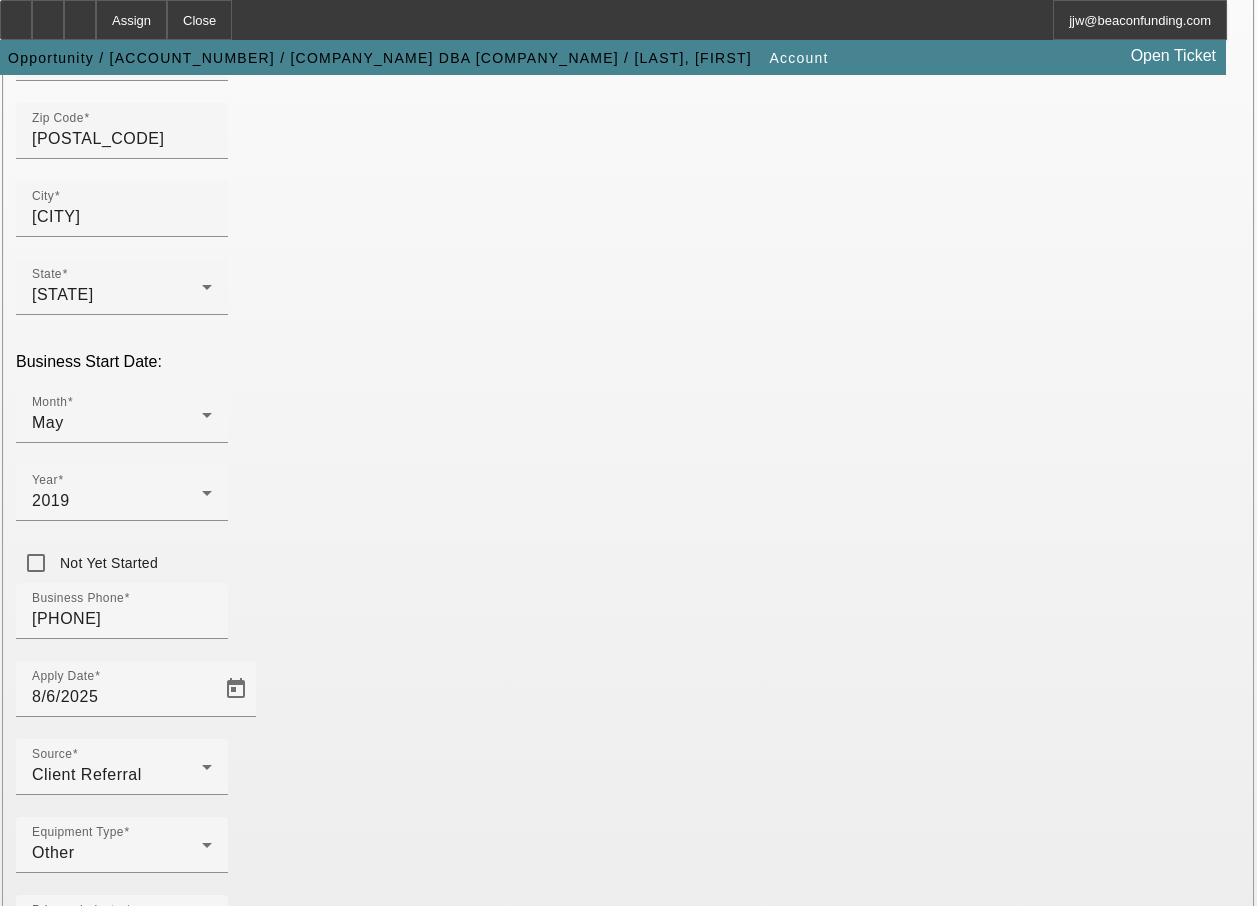 click on "Submit" at bounding box center (28, 2172) 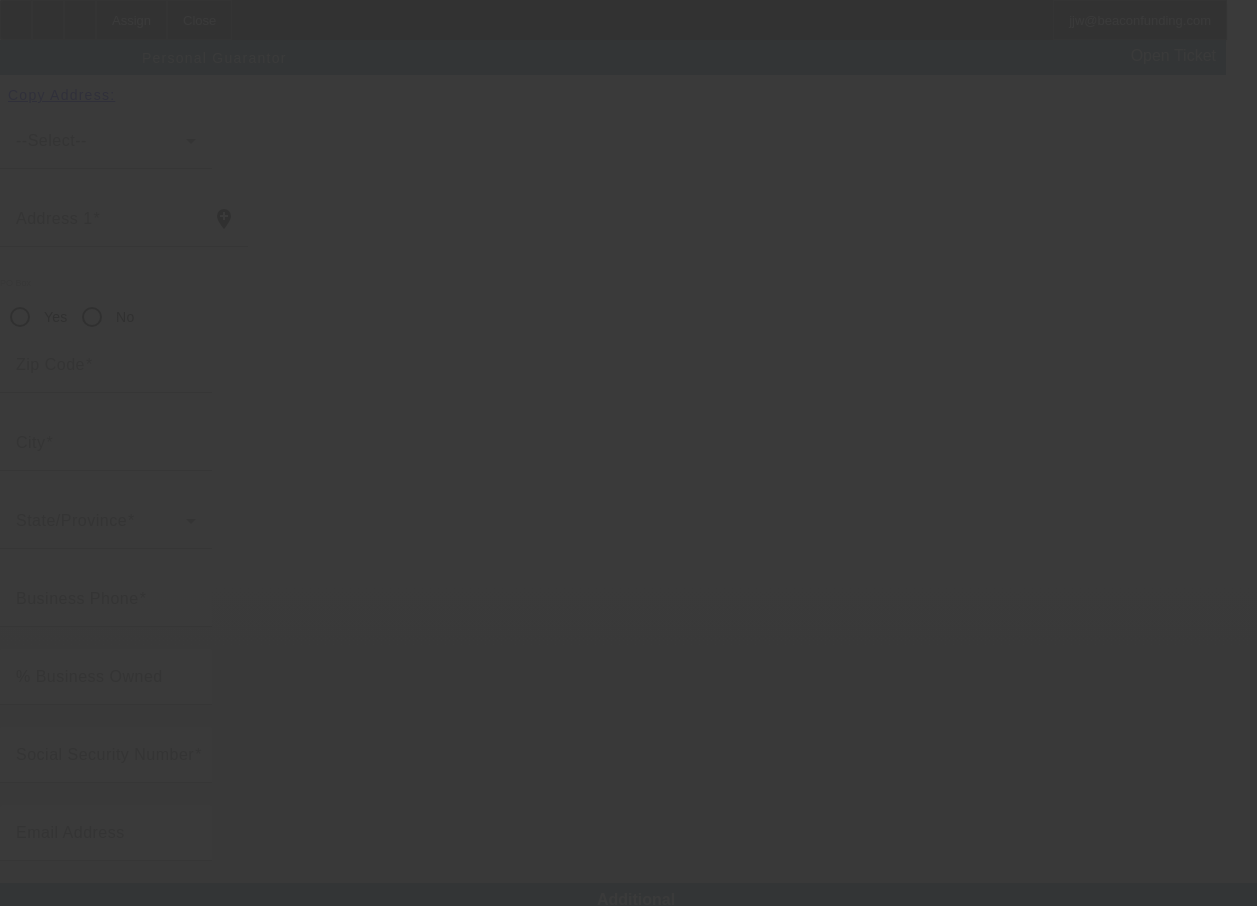 scroll, scrollTop: 0, scrollLeft: 0, axis: both 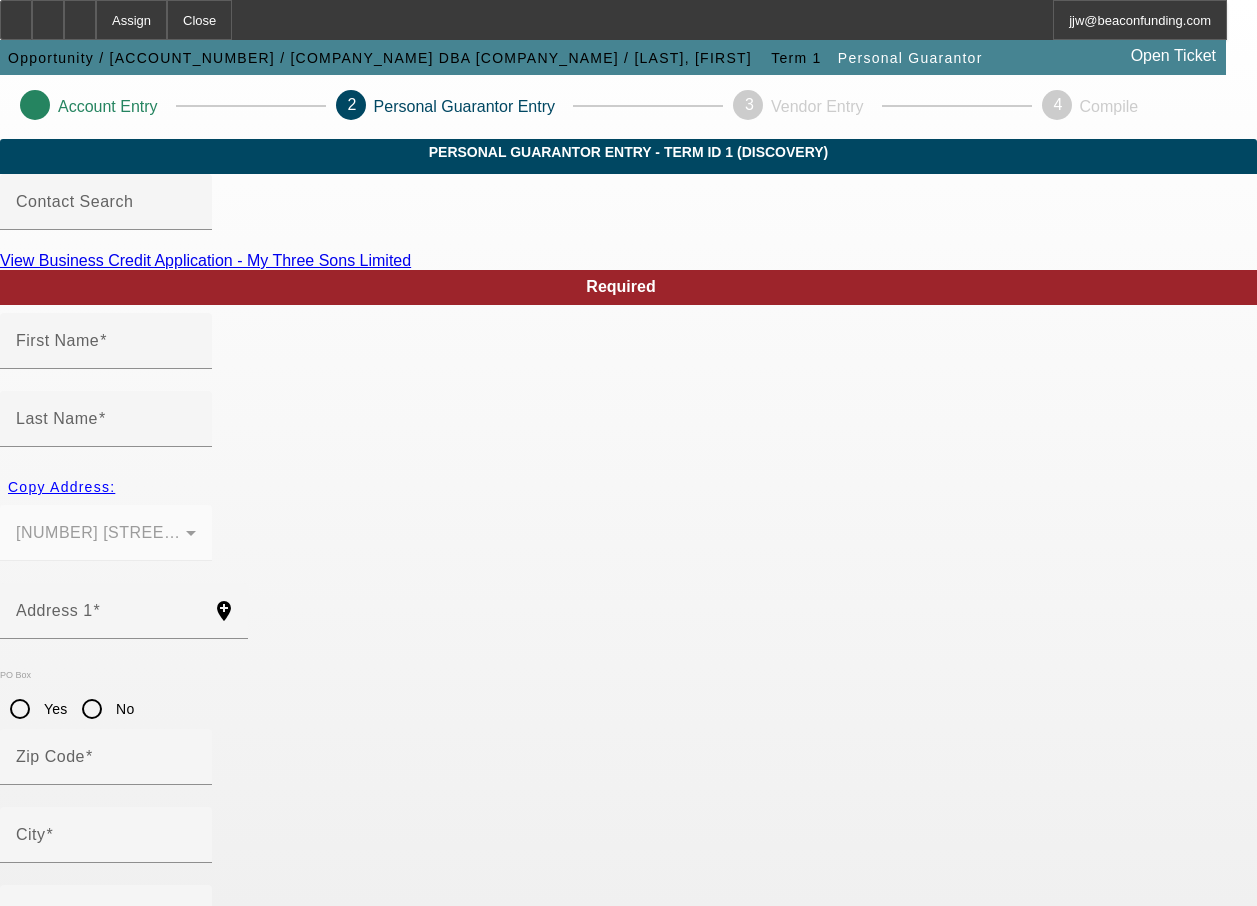 type on "Matt" 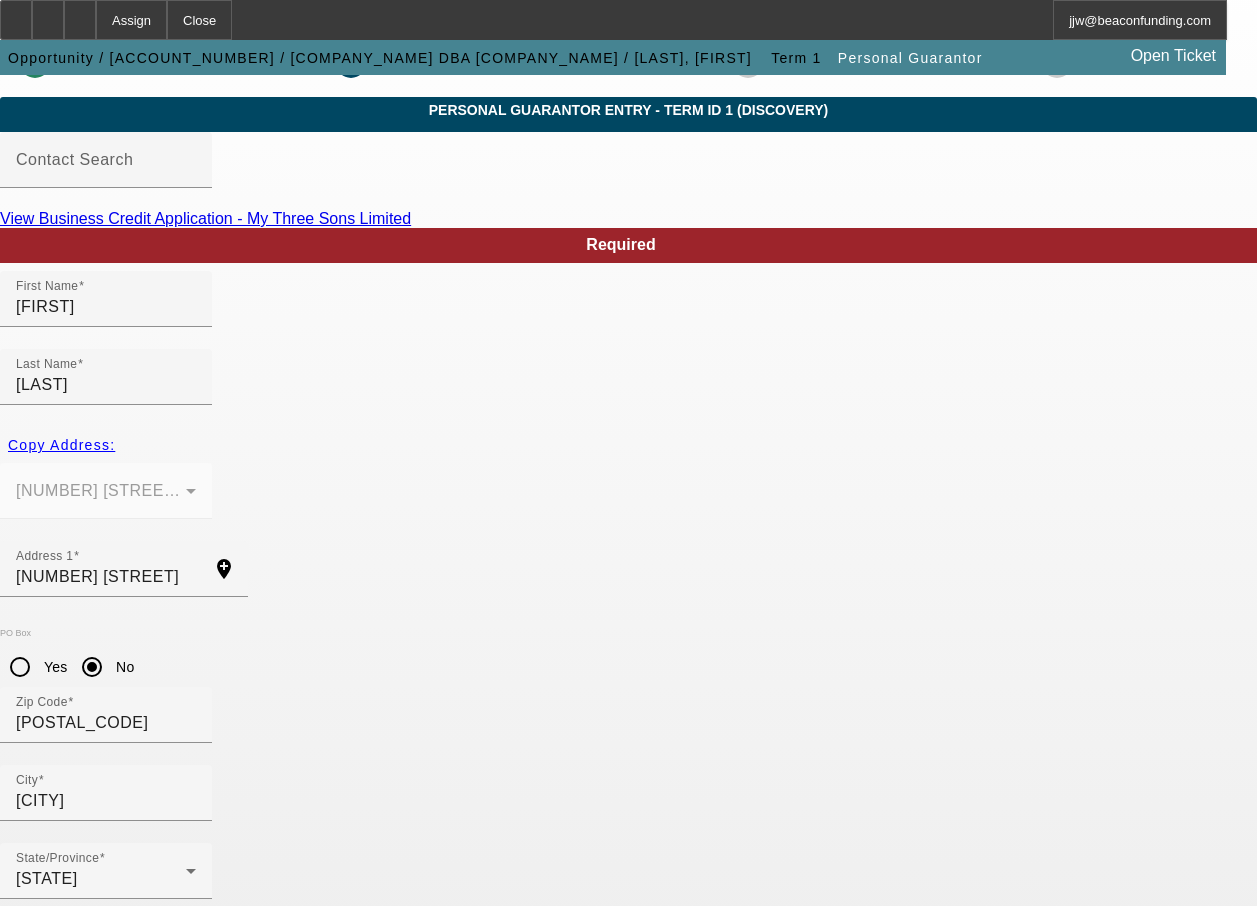 scroll, scrollTop: 72, scrollLeft: 0, axis: vertical 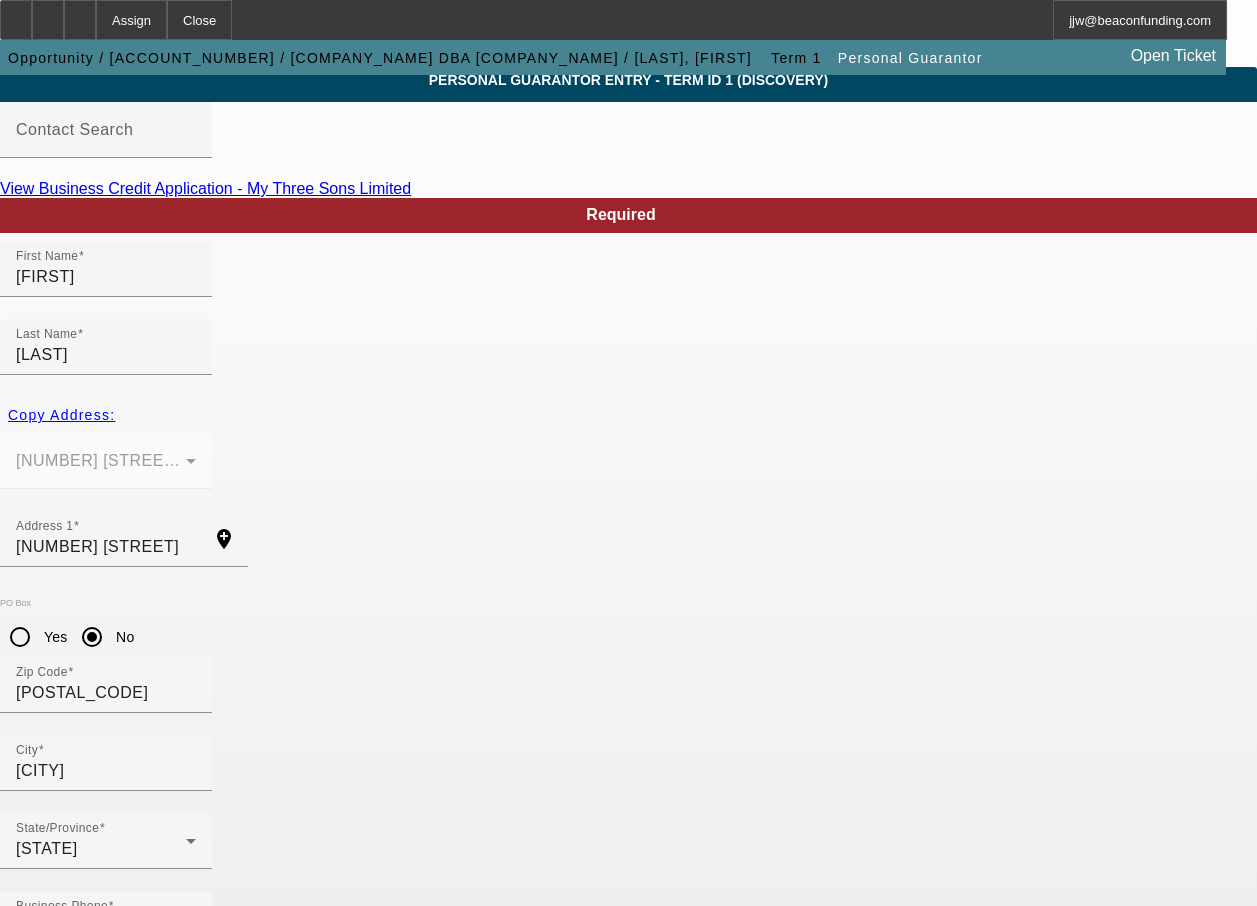 click on "Submit" at bounding box center [28, 2036] 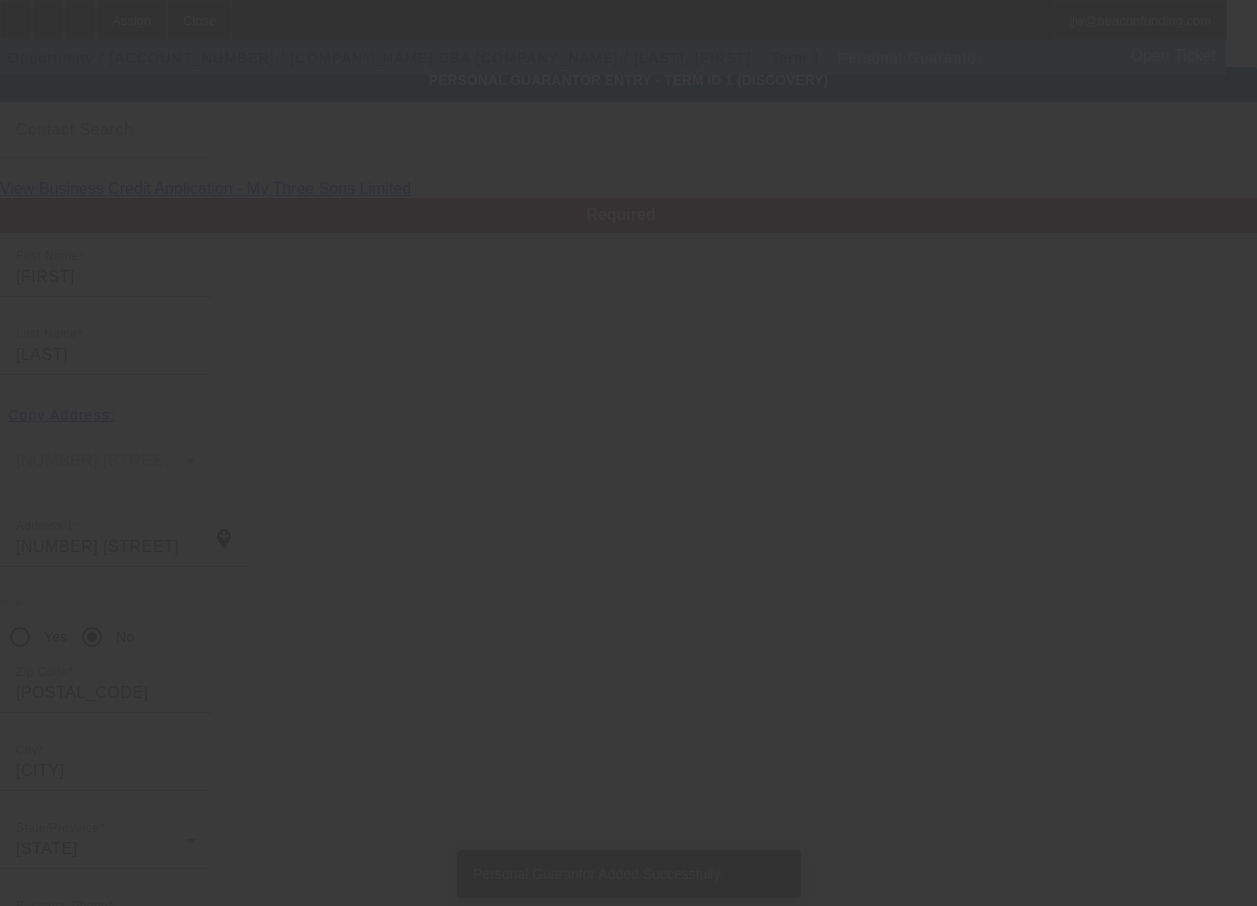type on "Kim" 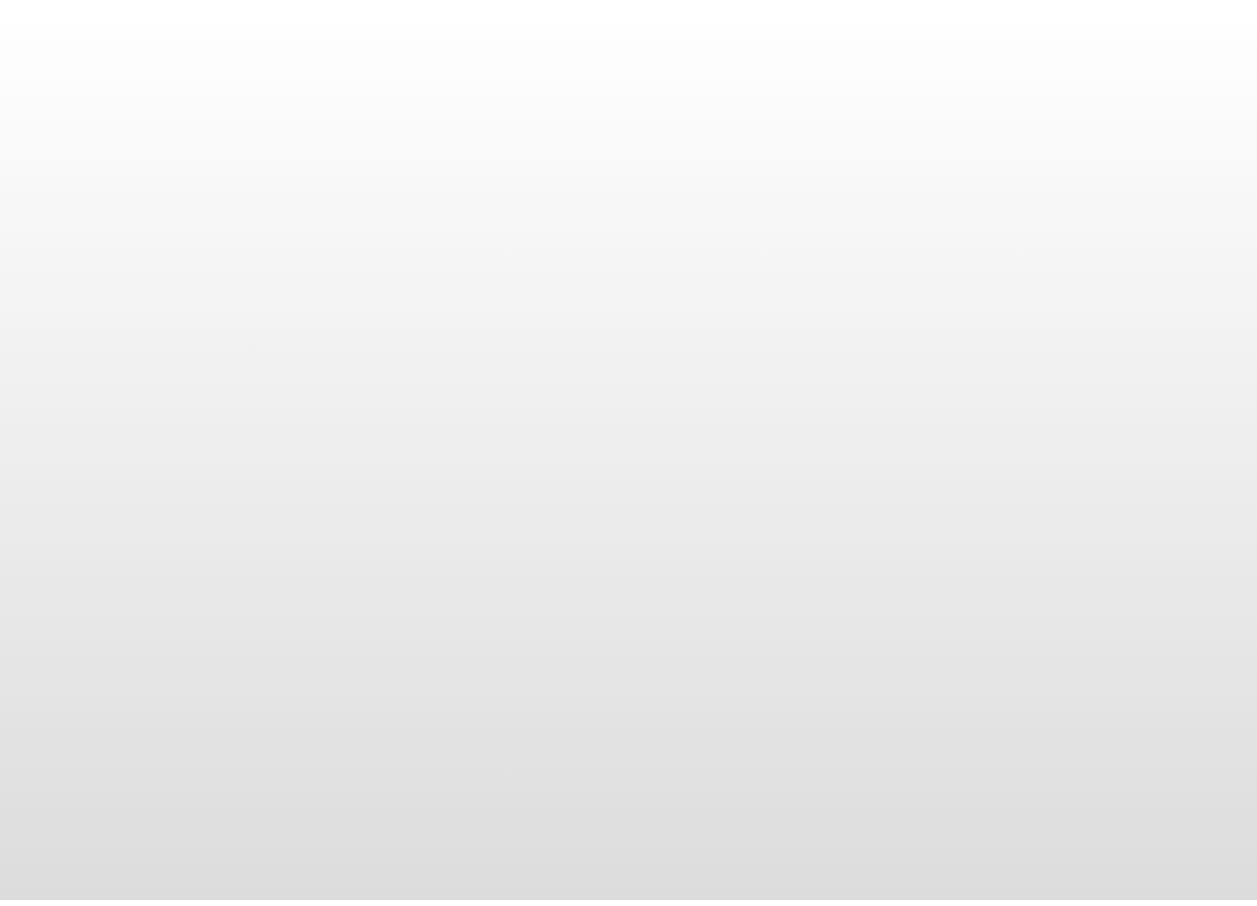 scroll, scrollTop: 0, scrollLeft: 0, axis: both 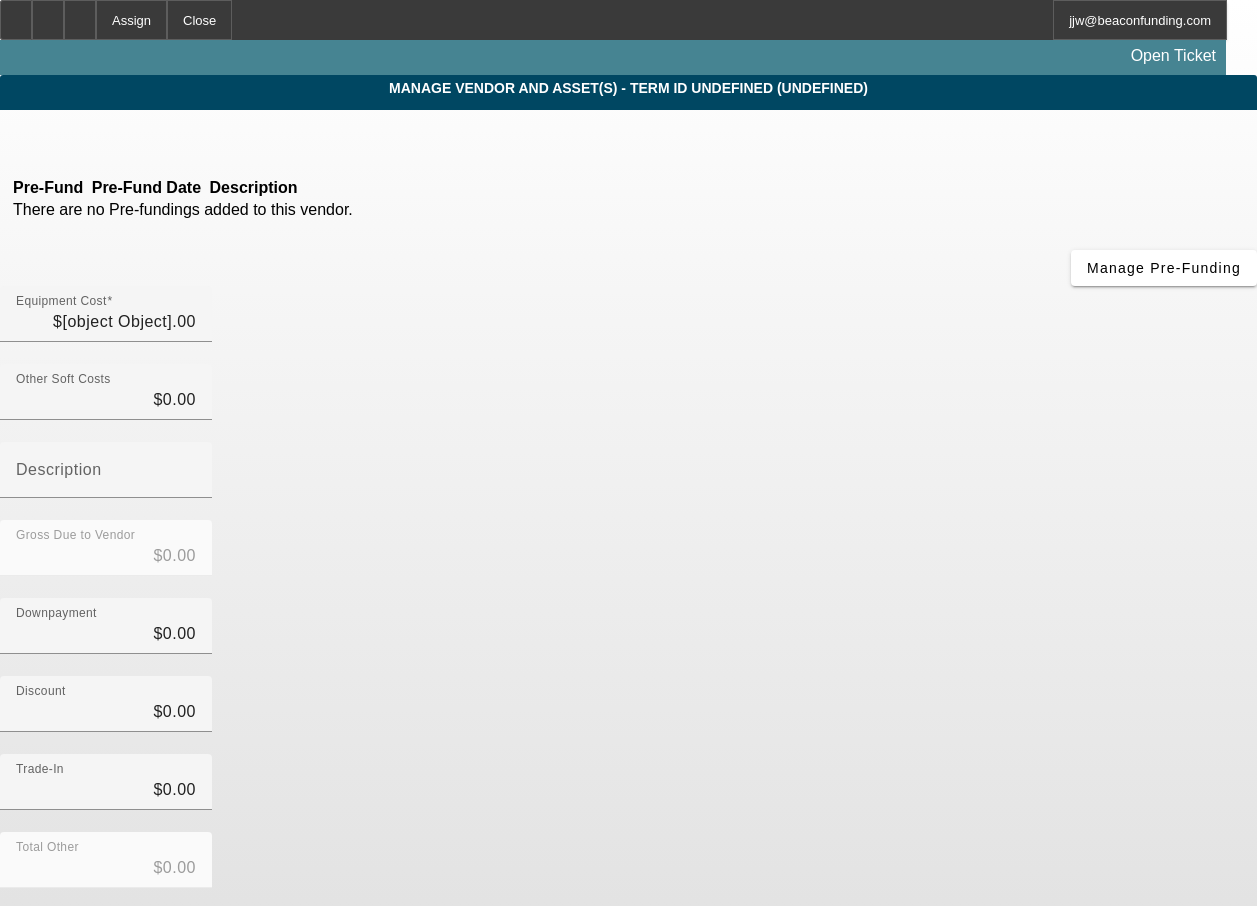 type on "$56,000.00" 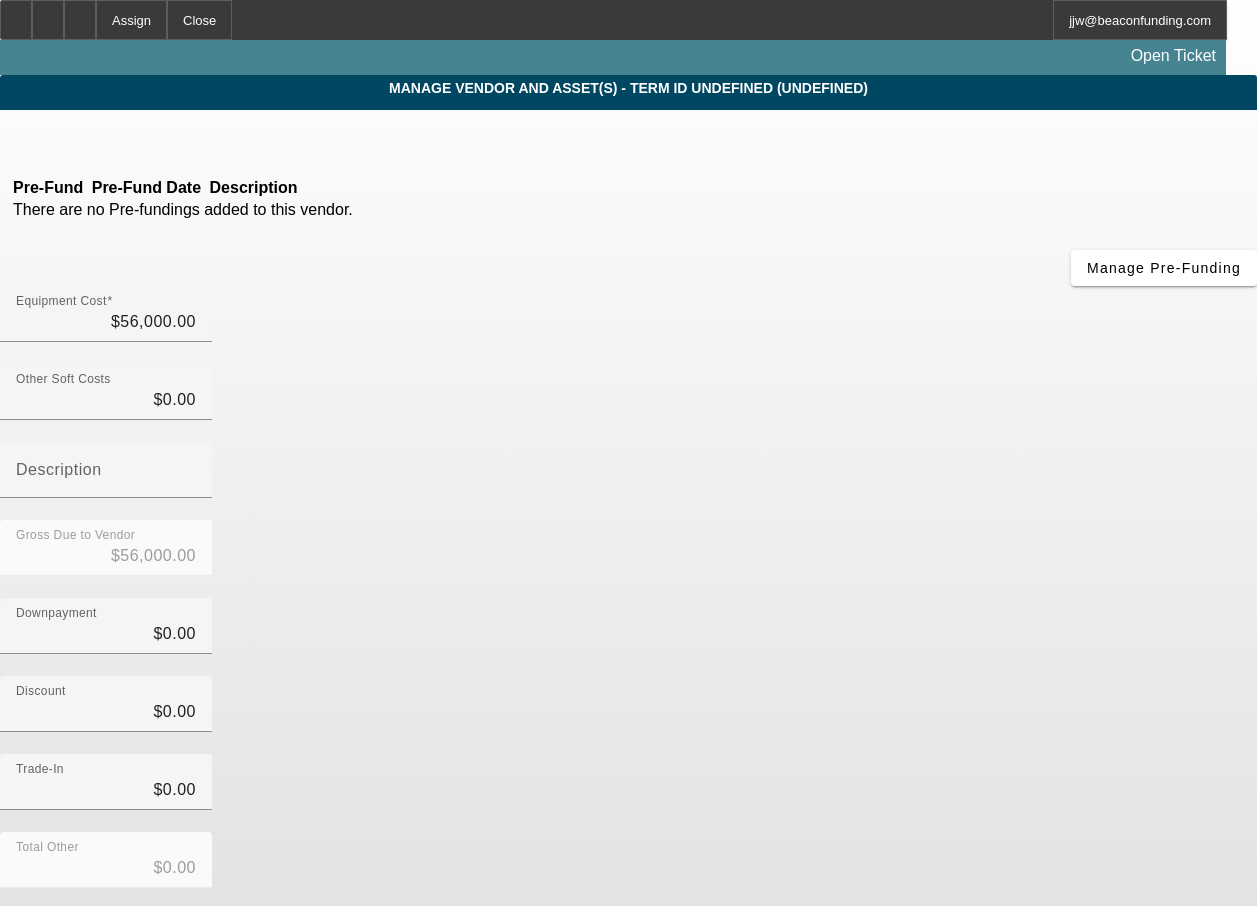 type on "$56,000.00" 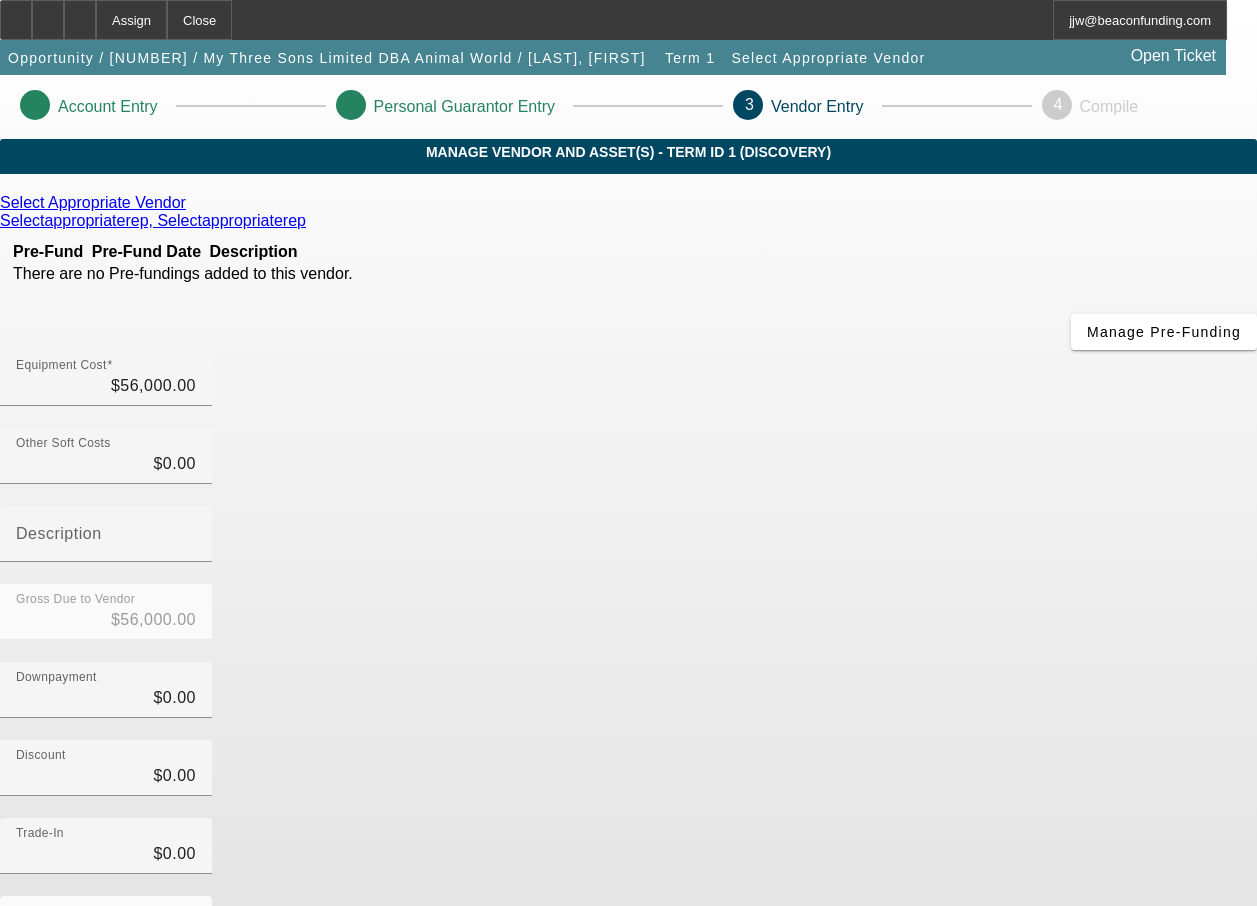 click on "Submit" at bounding box center [28, 1062] 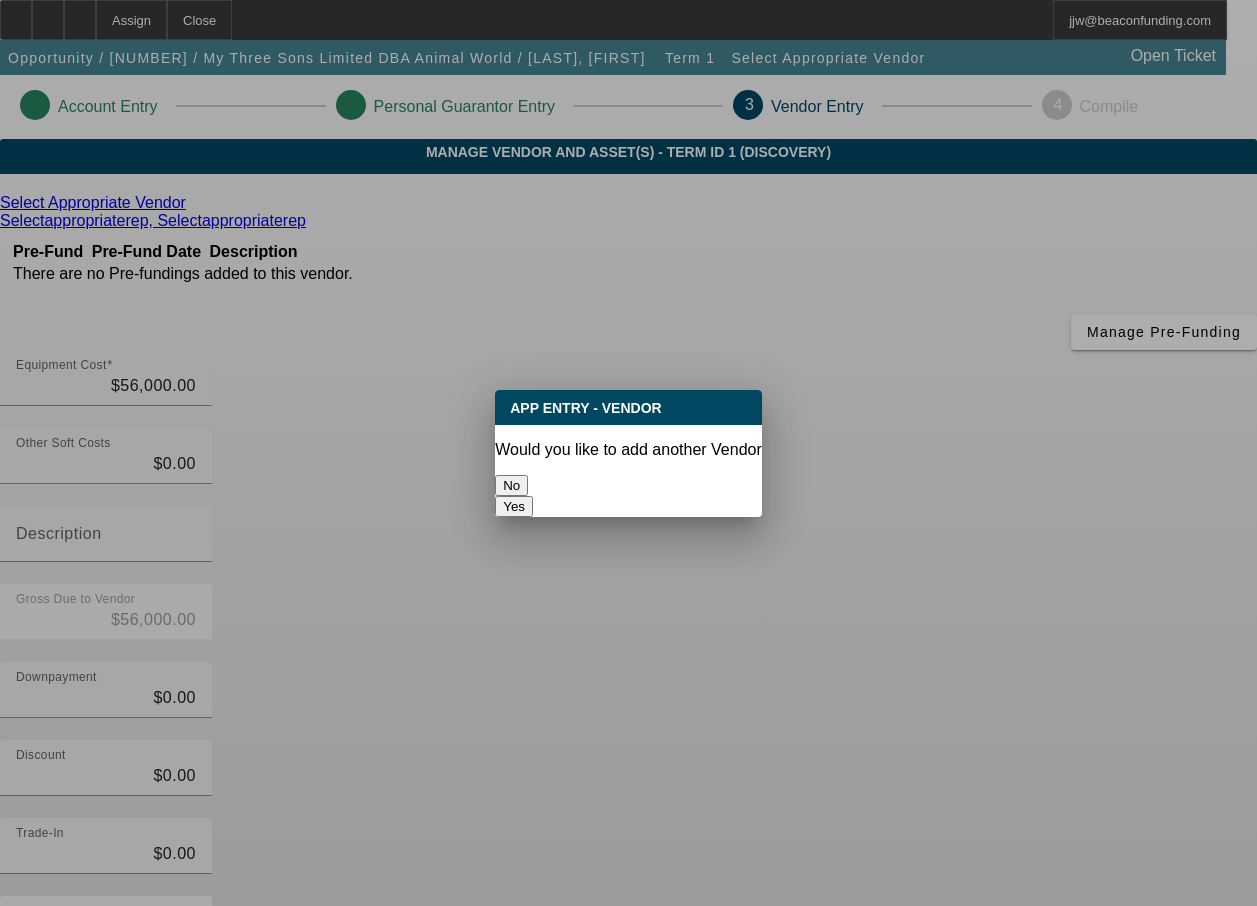 click on "No" at bounding box center (511, 485) 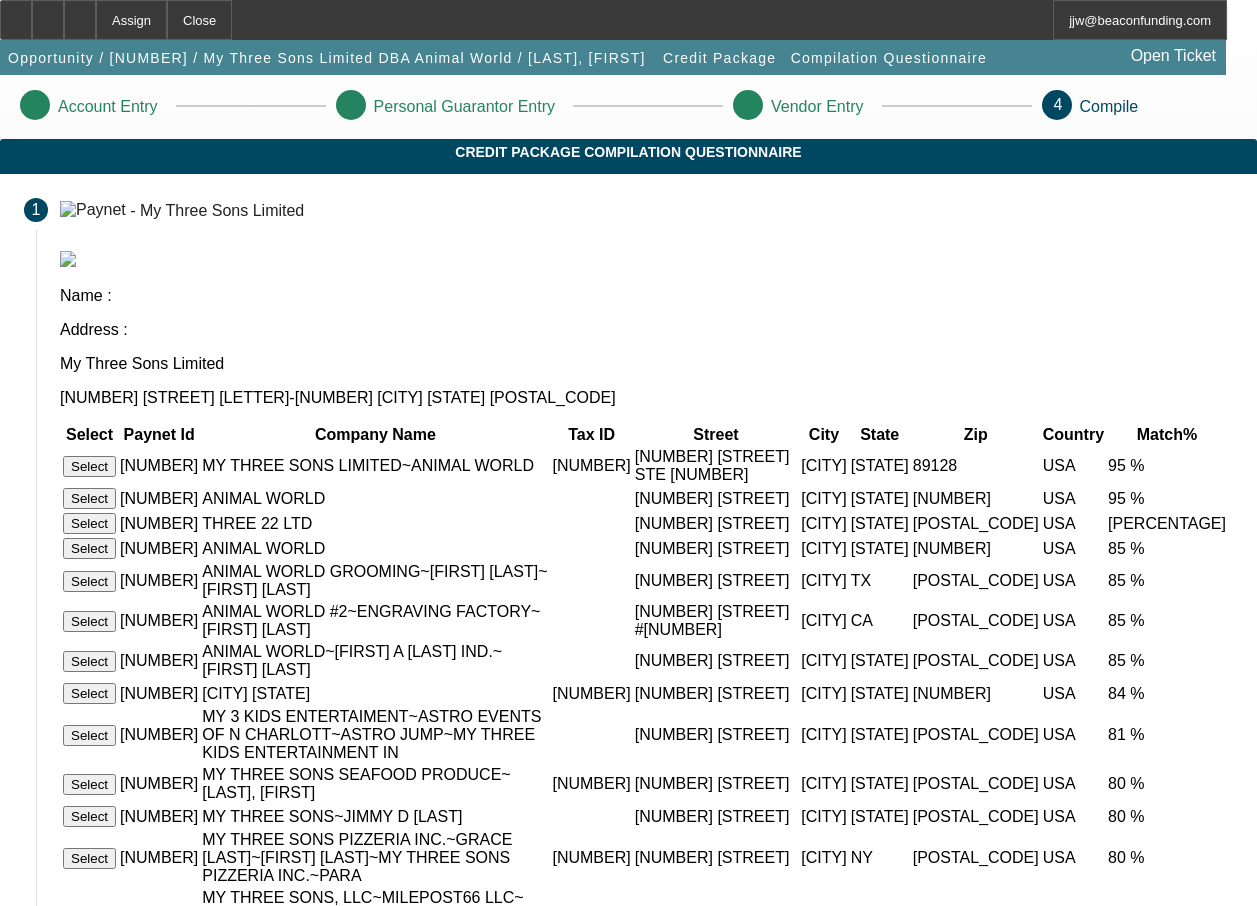 click on "Select" at bounding box center [89, 466] 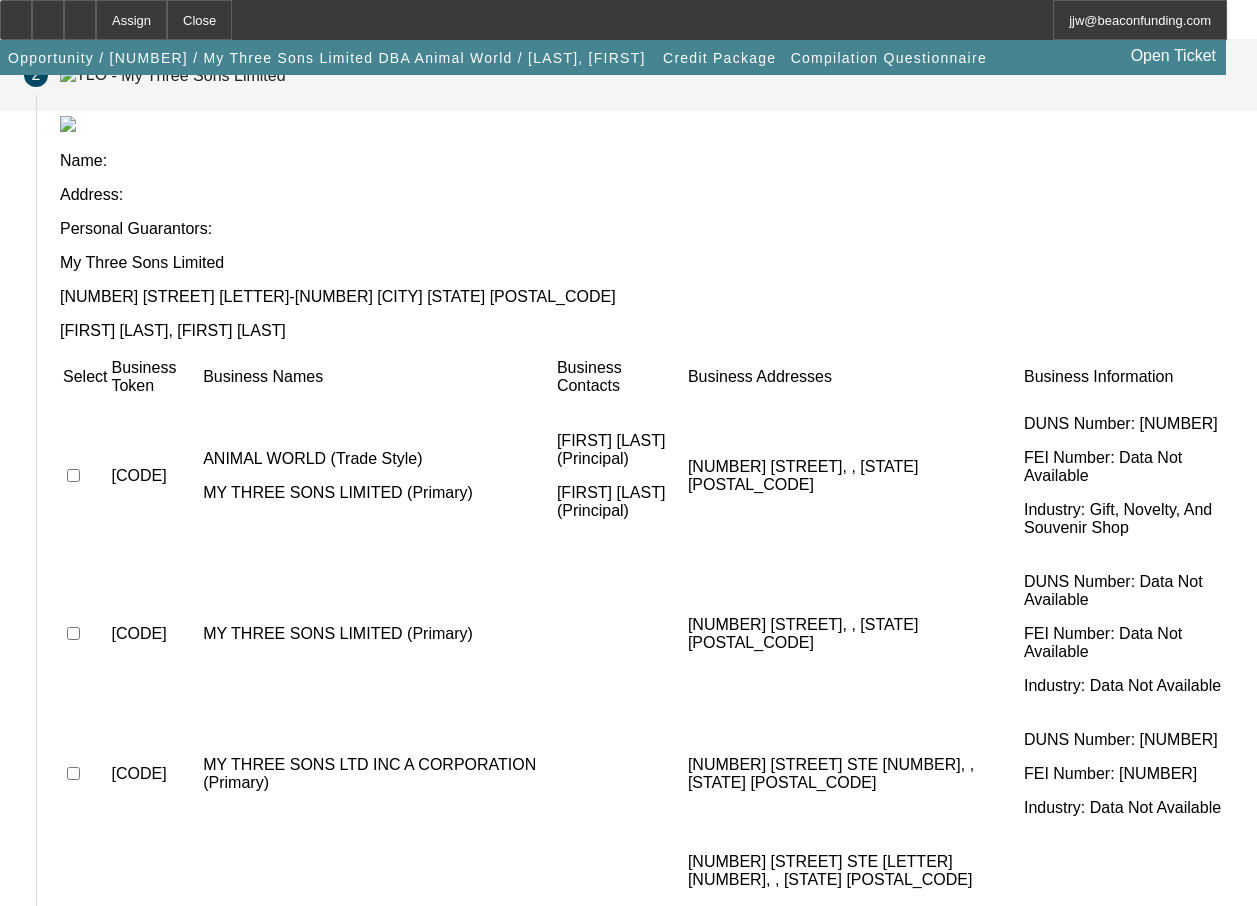 scroll, scrollTop: 200, scrollLeft: 0, axis: vertical 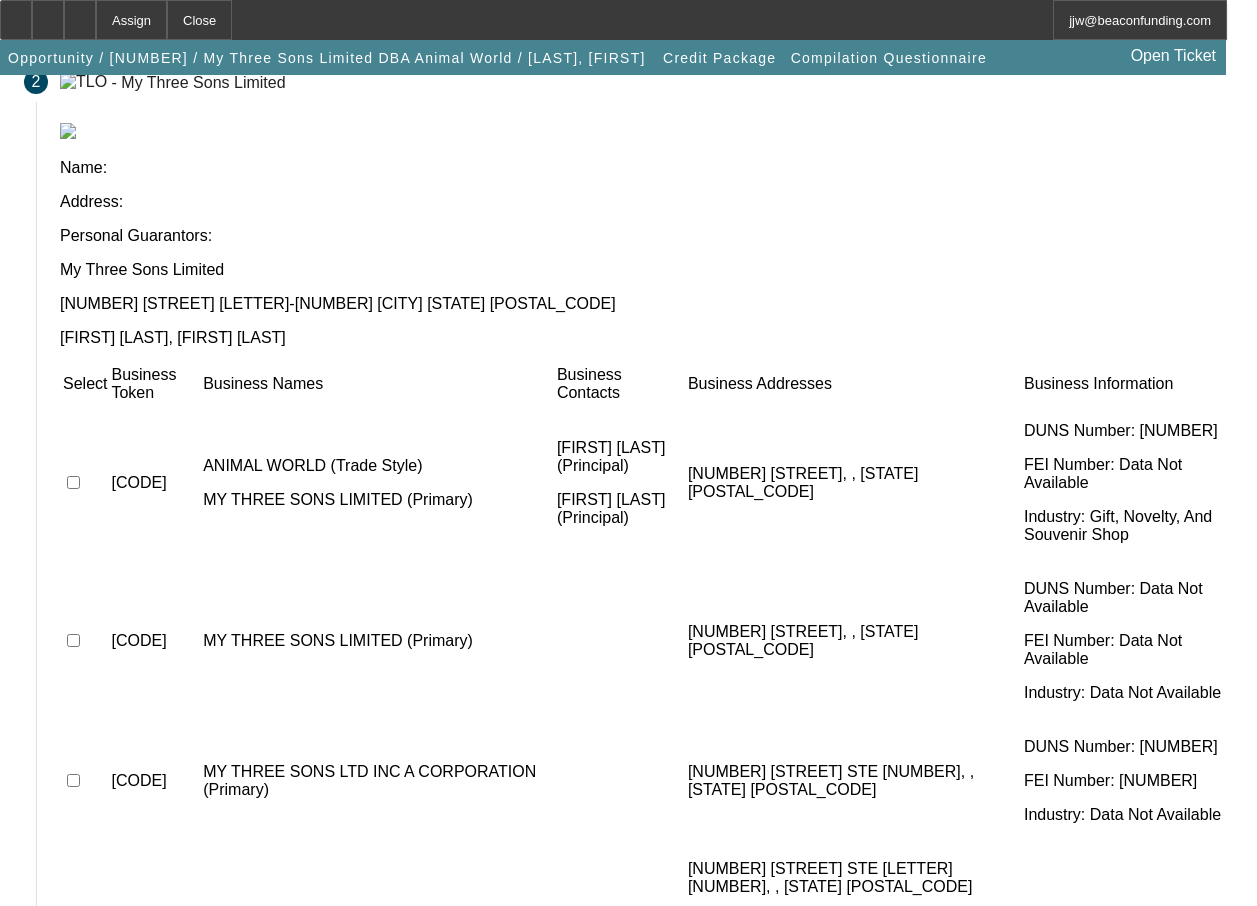 click at bounding box center [73, 482] 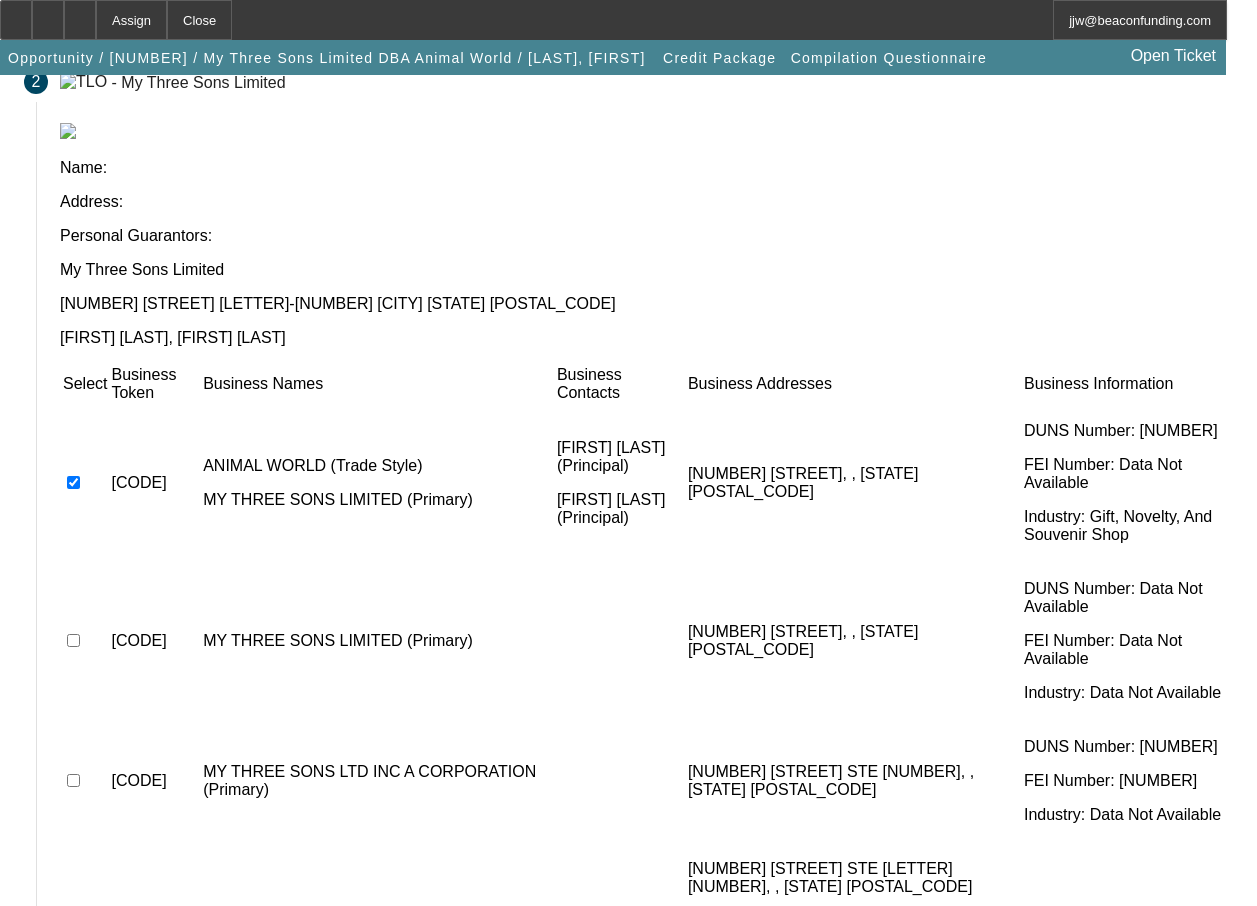 click at bounding box center (73, 640) 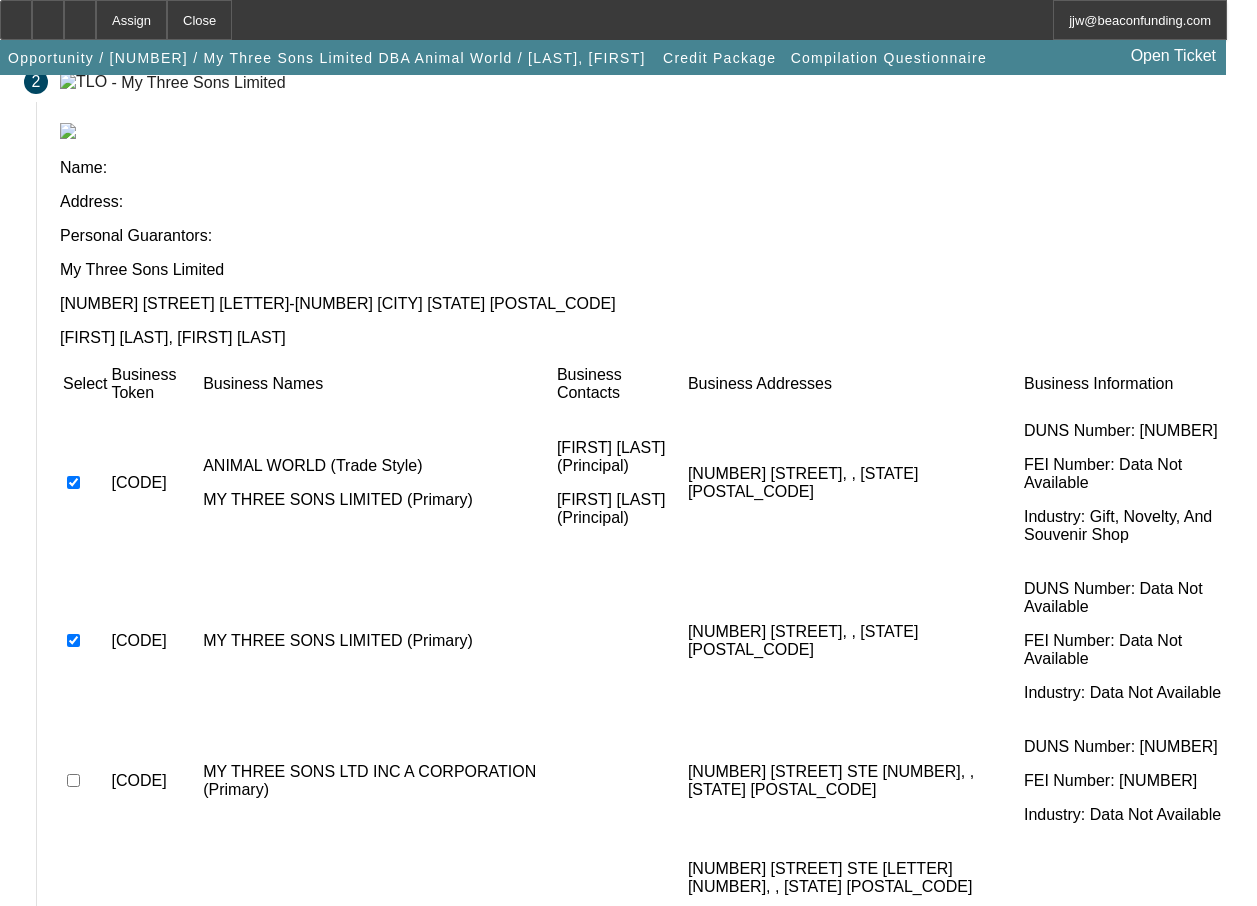 click at bounding box center (73, 1007) 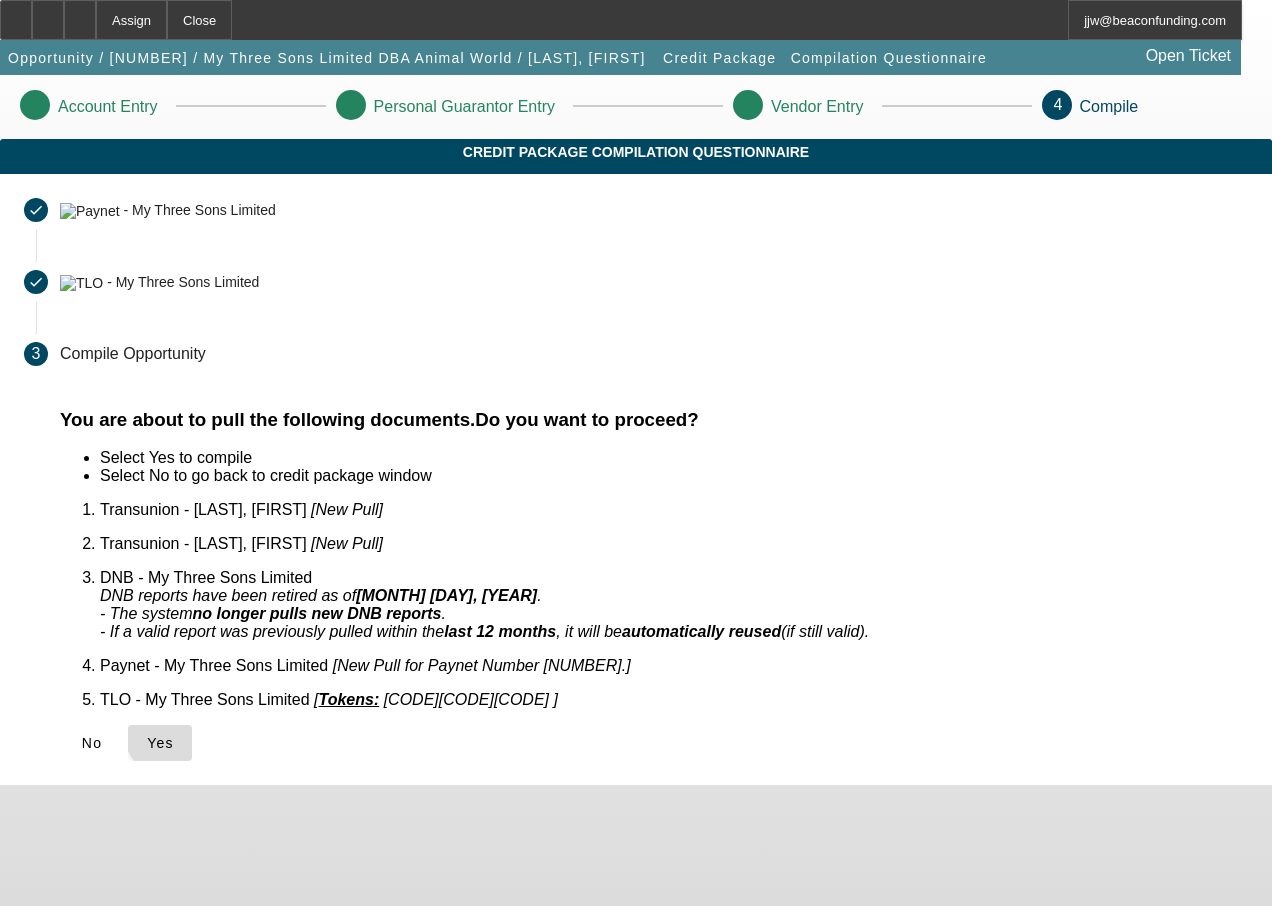 click on "Yes" at bounding box center (160, 743) 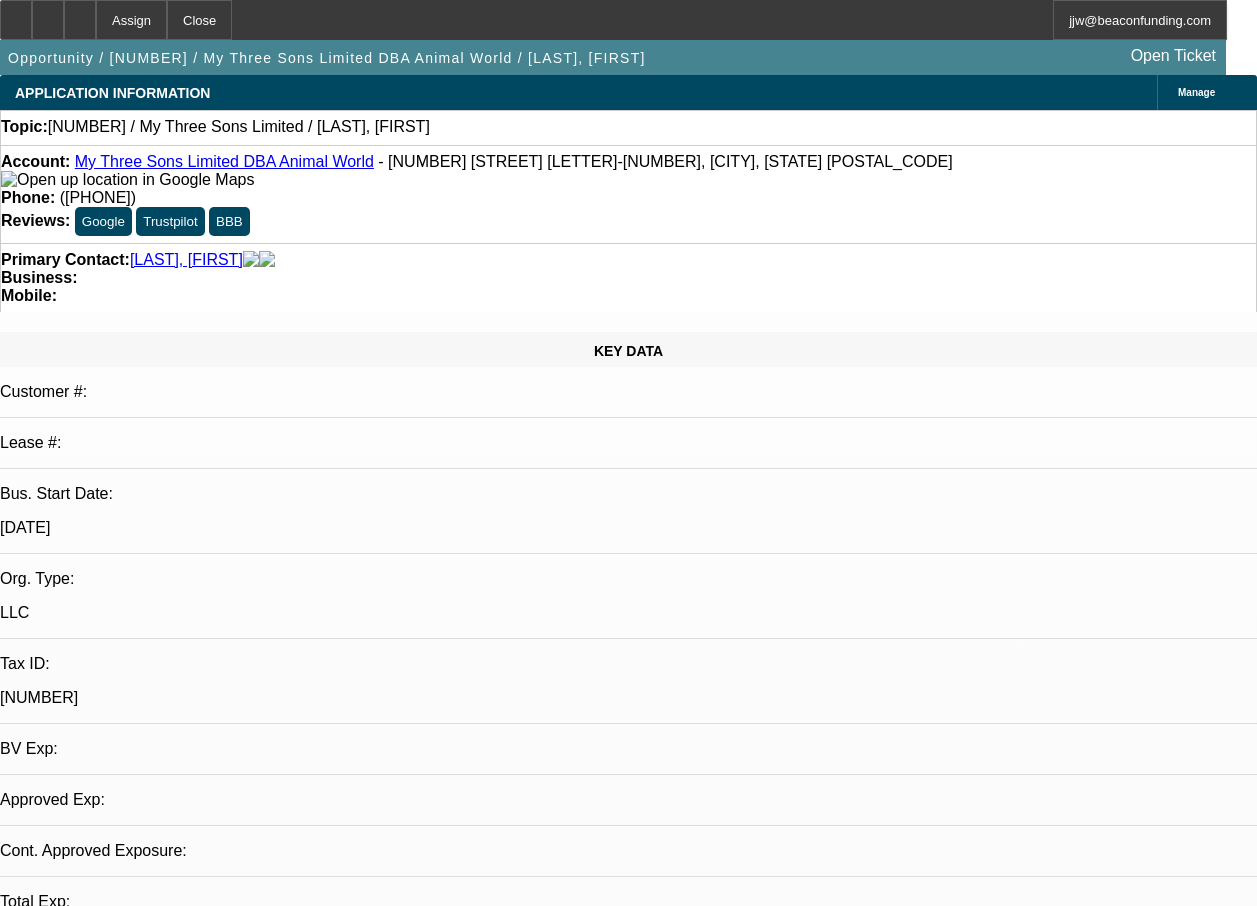 select on "0" 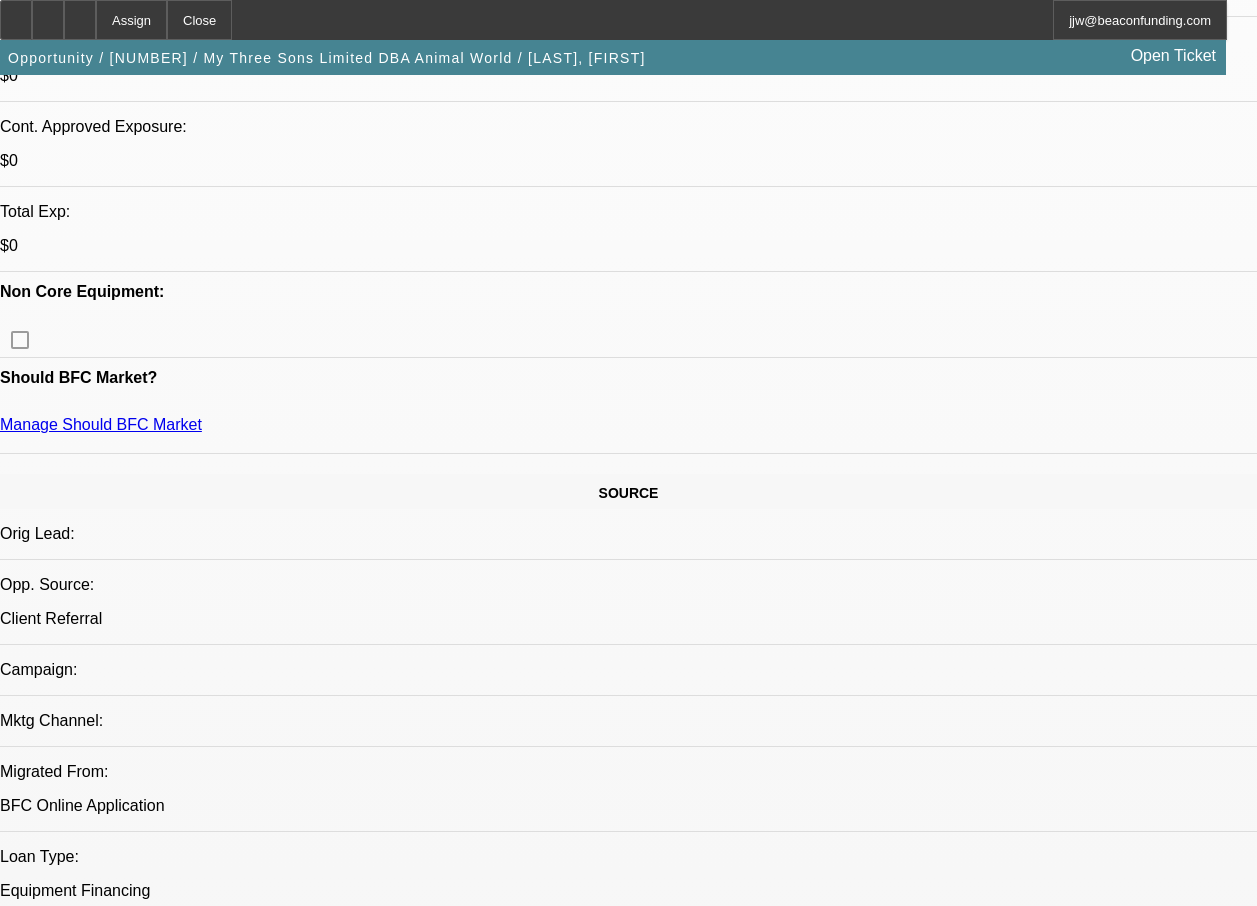 scroll, scrollTop: 1584, scrollLeft: 0, axis: vertical 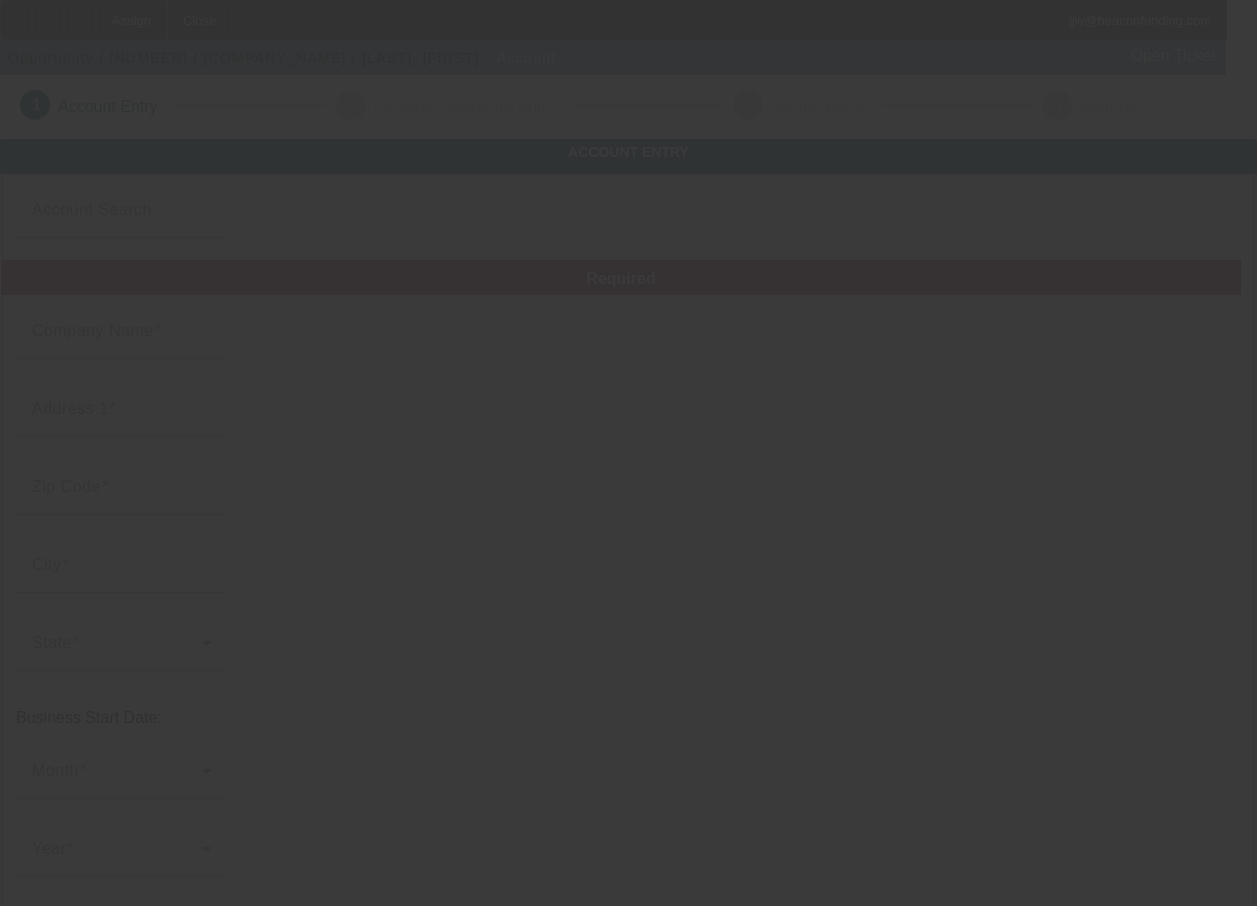 type on "[FIRST] [MIDDLE] [LAST]" 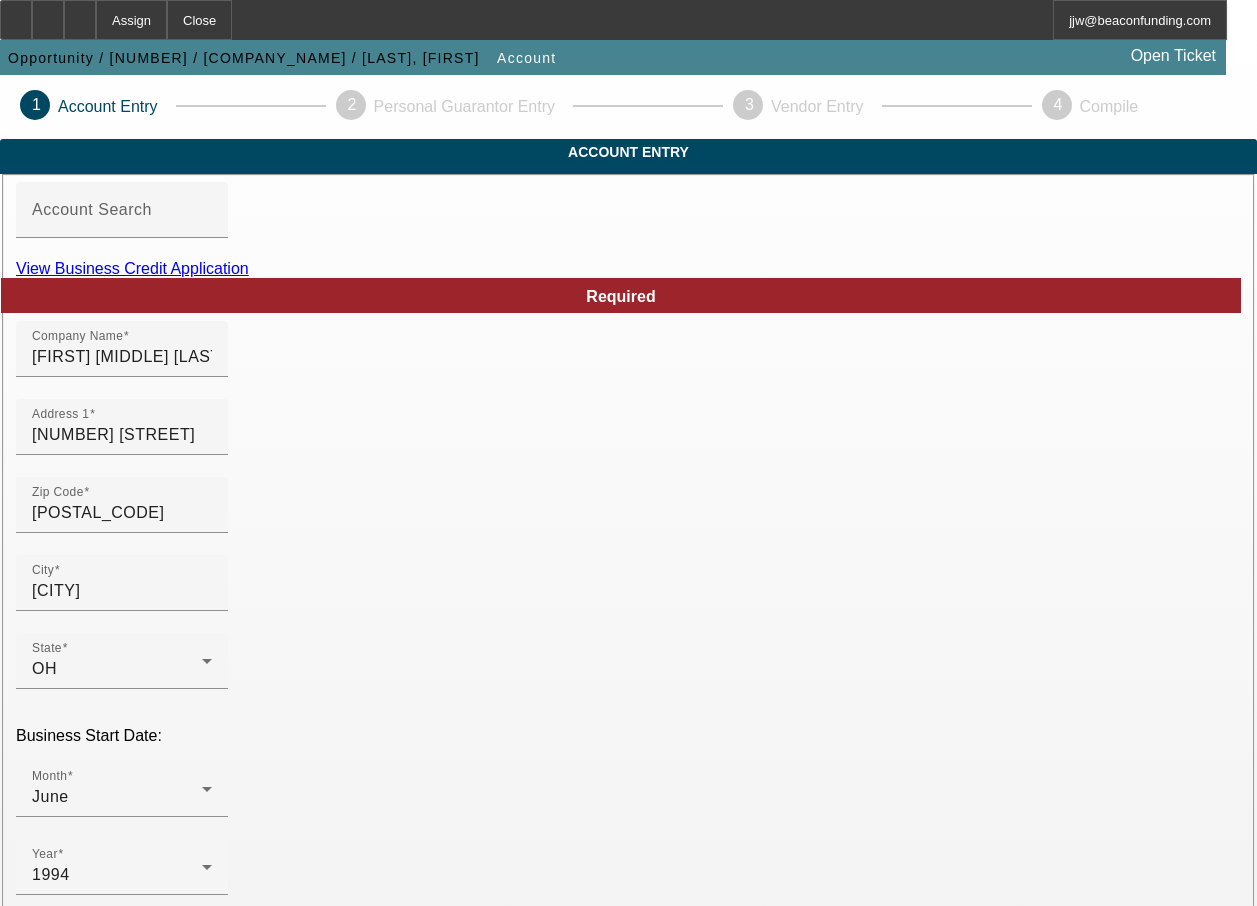 click on "View Business Credit Application" at bounding box center (132, 268) 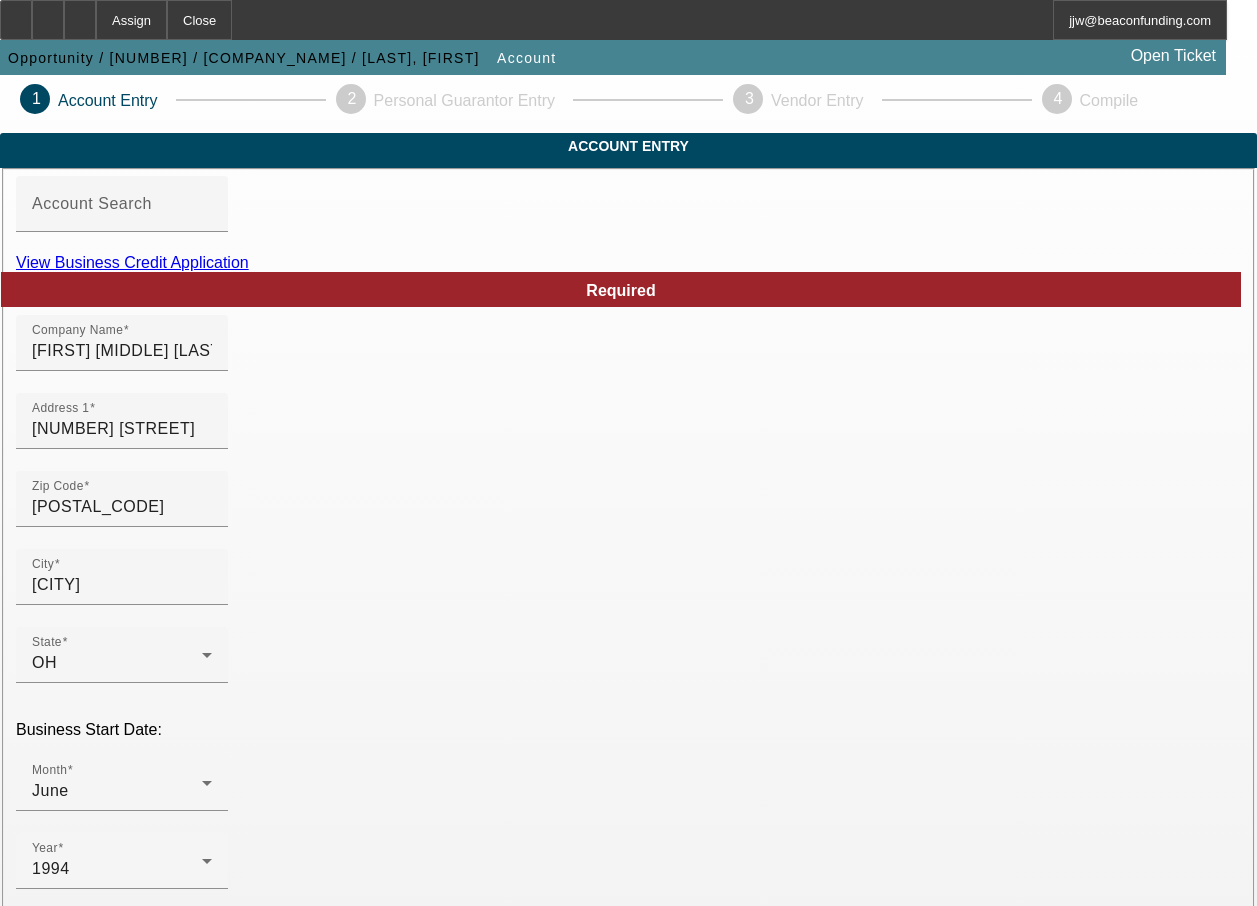 scroll, scrollTop: 0, scrollLeft: 0, axis: both 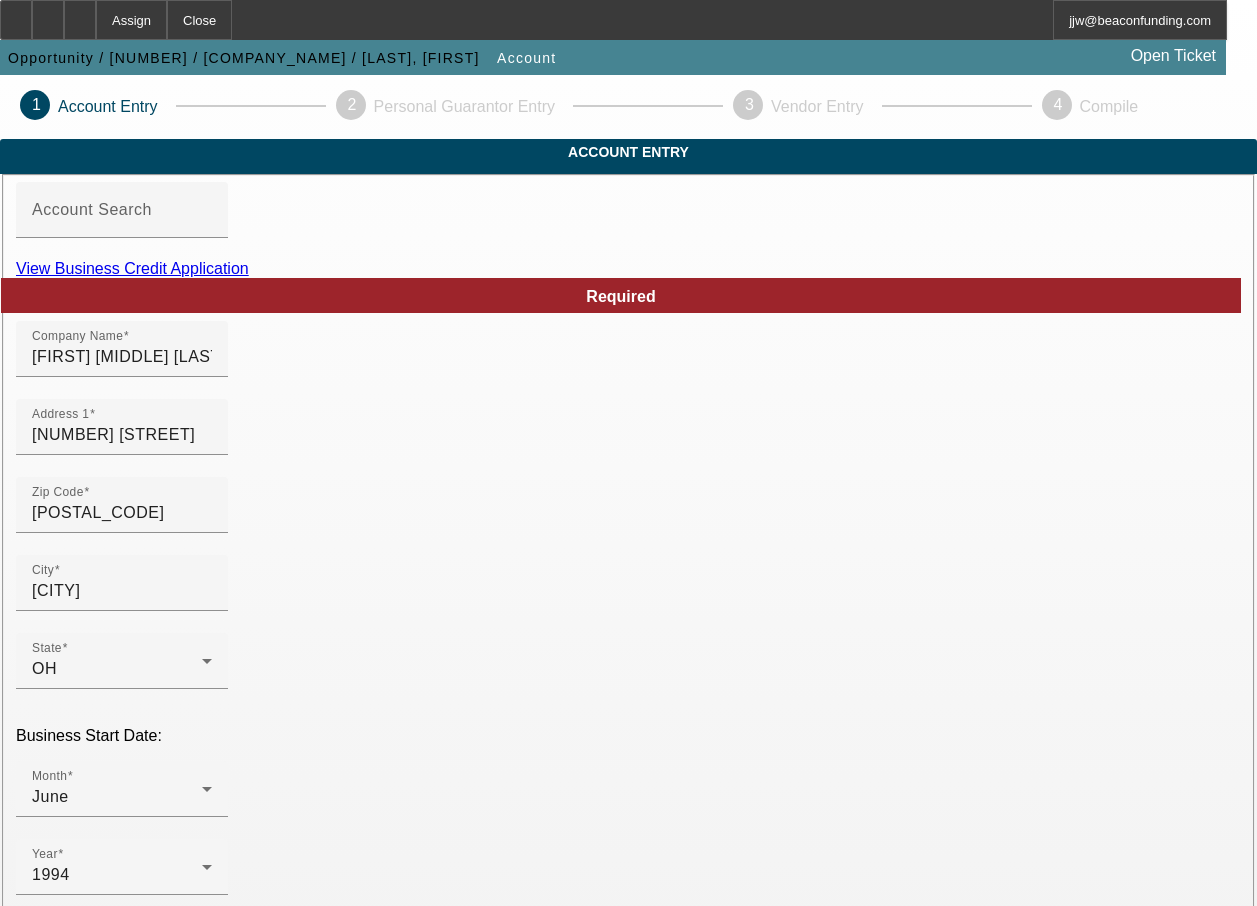 click on "View Business Credit Application" at bounding box center (132, 268) 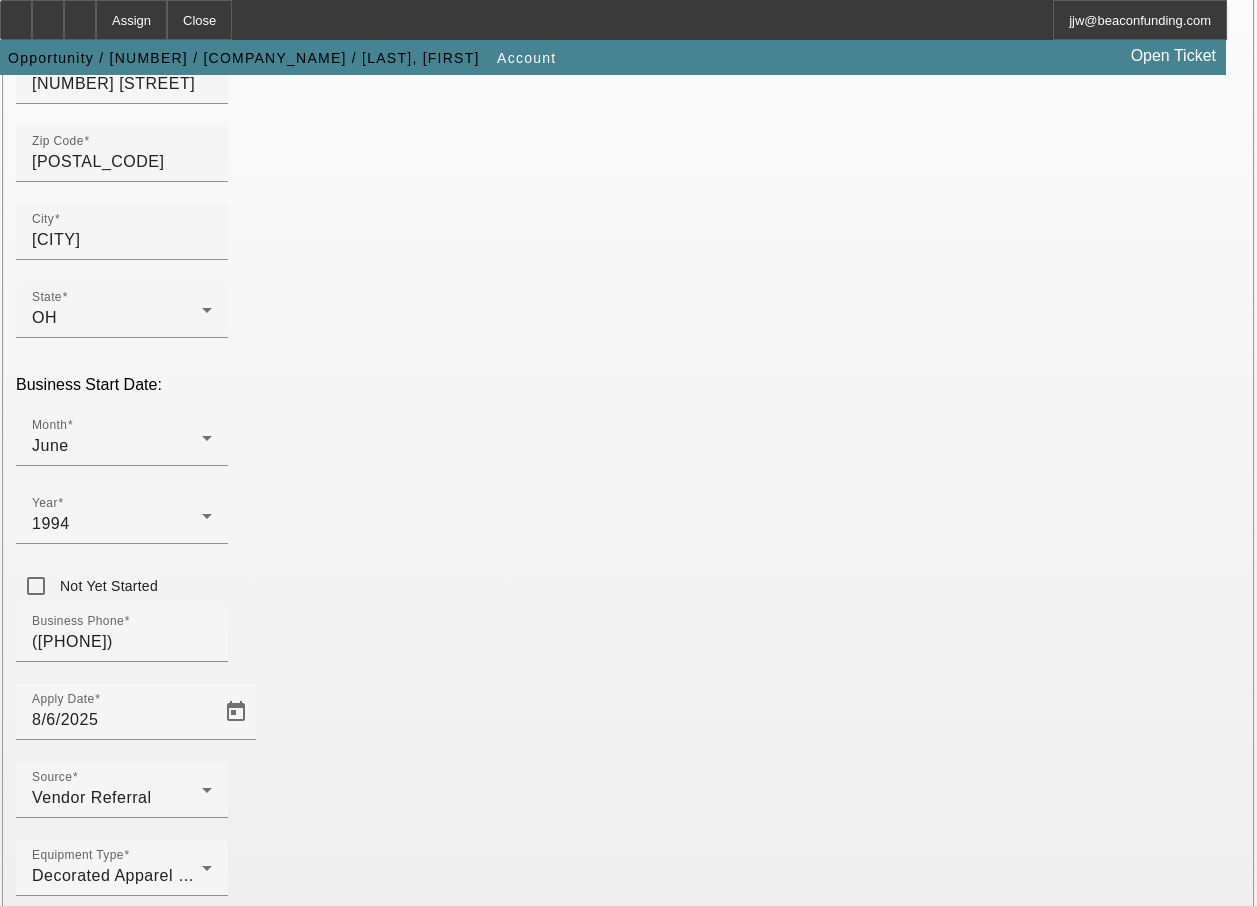 scroll, scrollTop: 374, scrollLeft: 0, axis: vertical 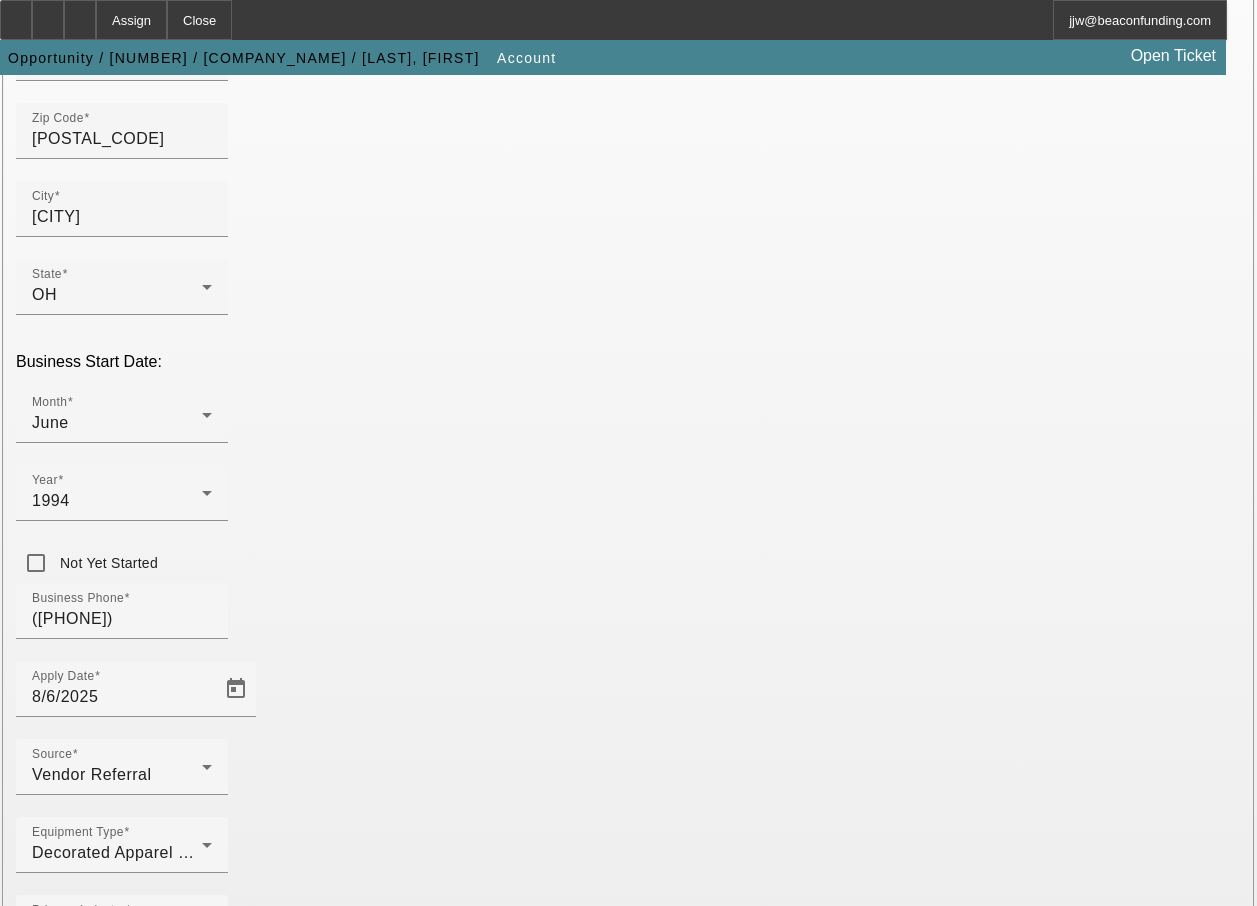 click on "Submit" at bounding box center [28, 2346] 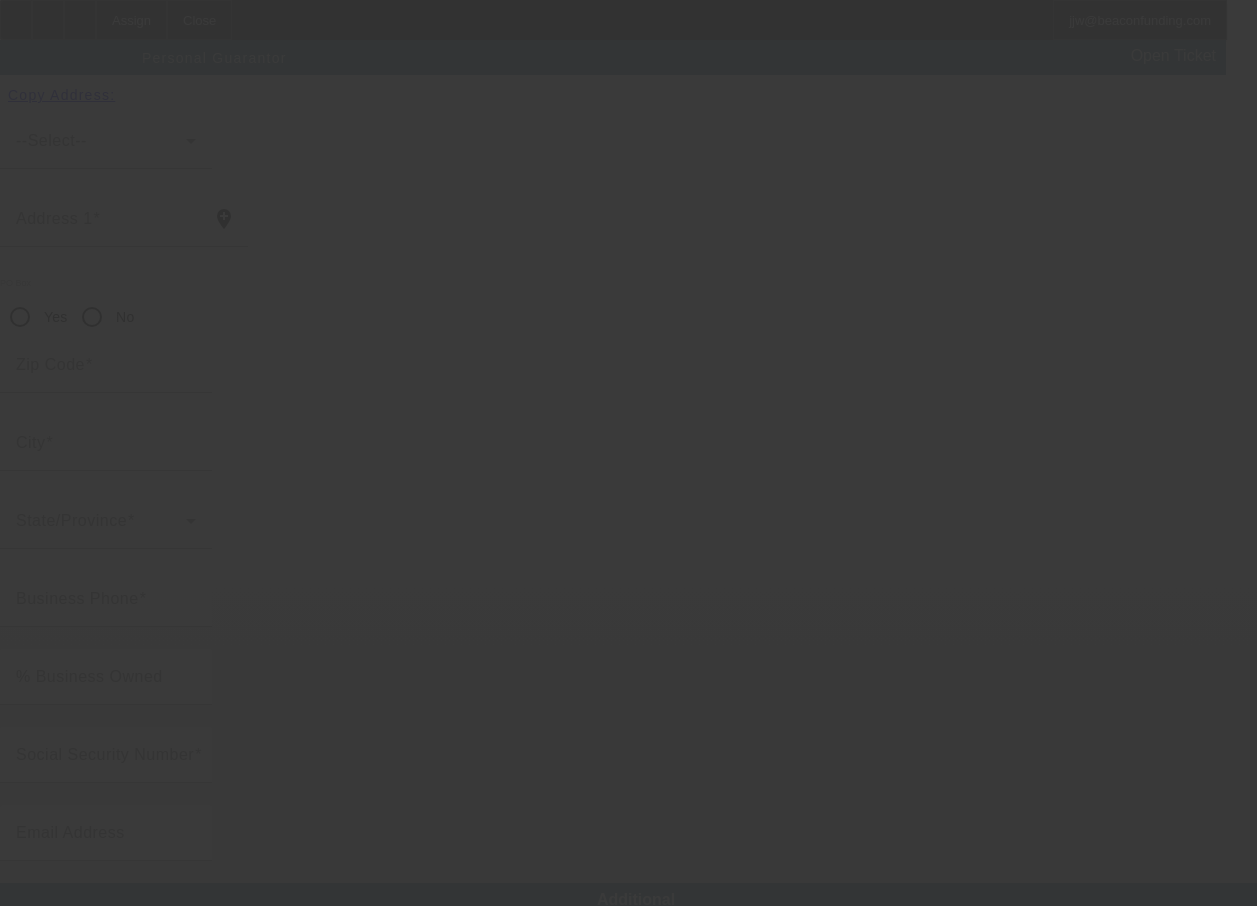 scroll, scrollTop: 0, scrollLeft: 0, axis: both 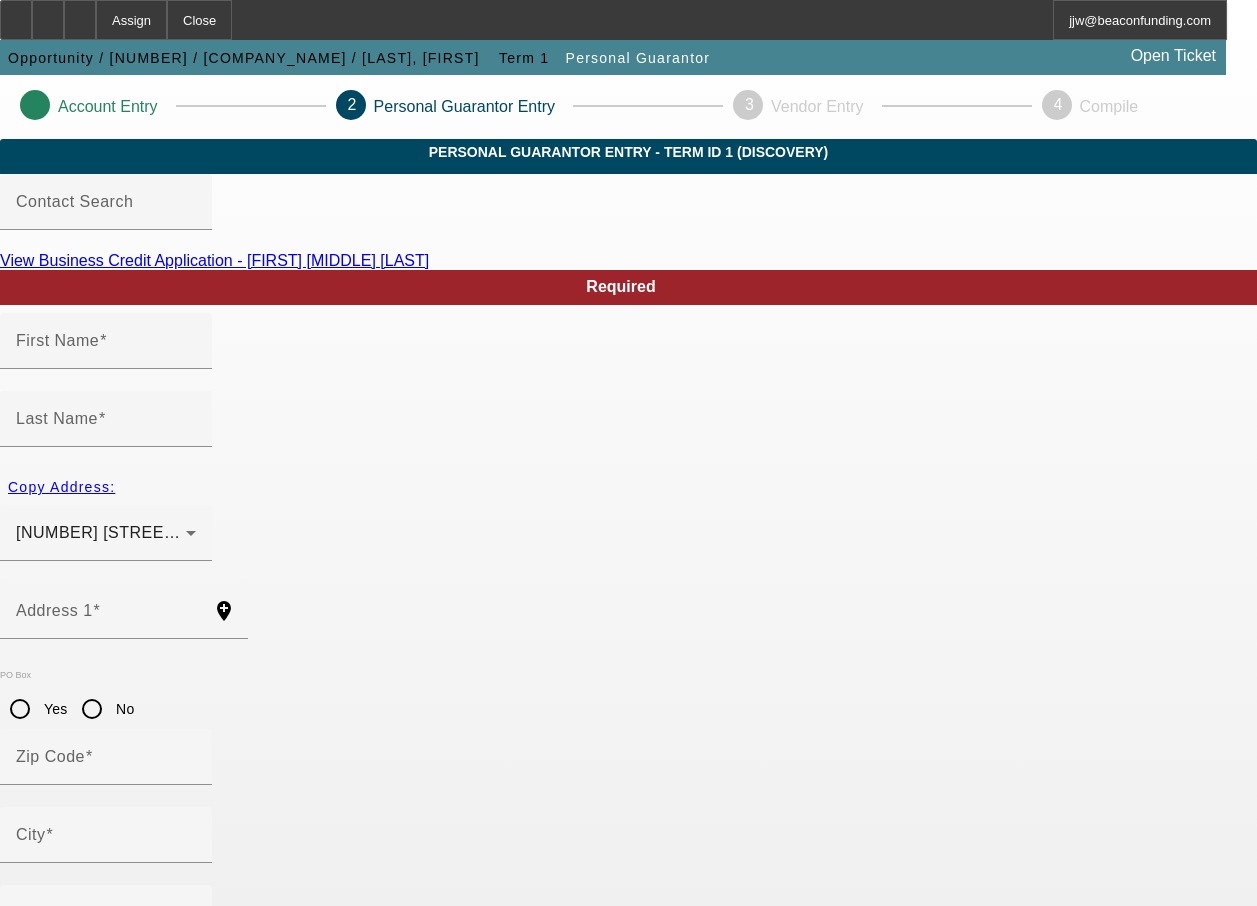 type on "Laura" 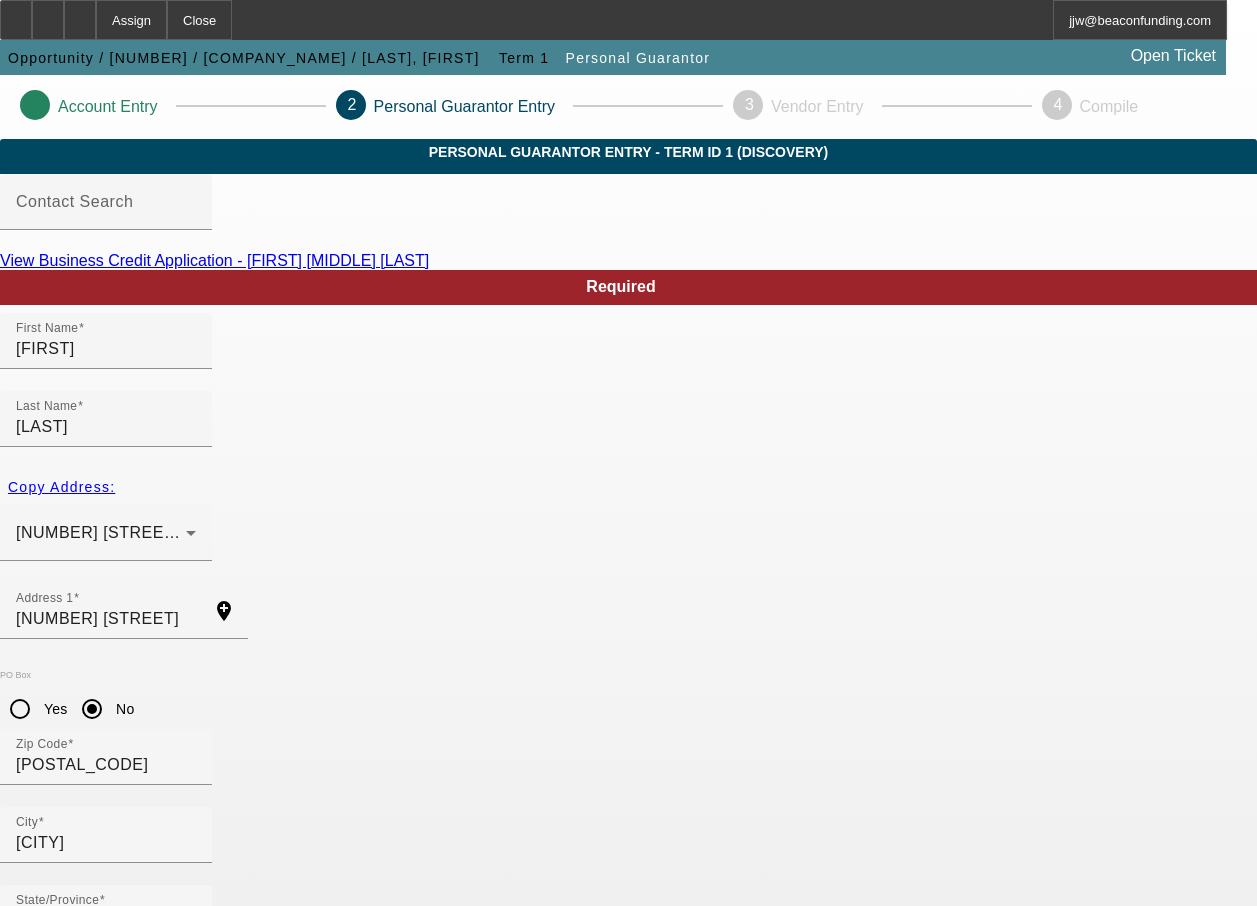scroll, scrollTop: 72, scrollLeft: 0, axis: vertical 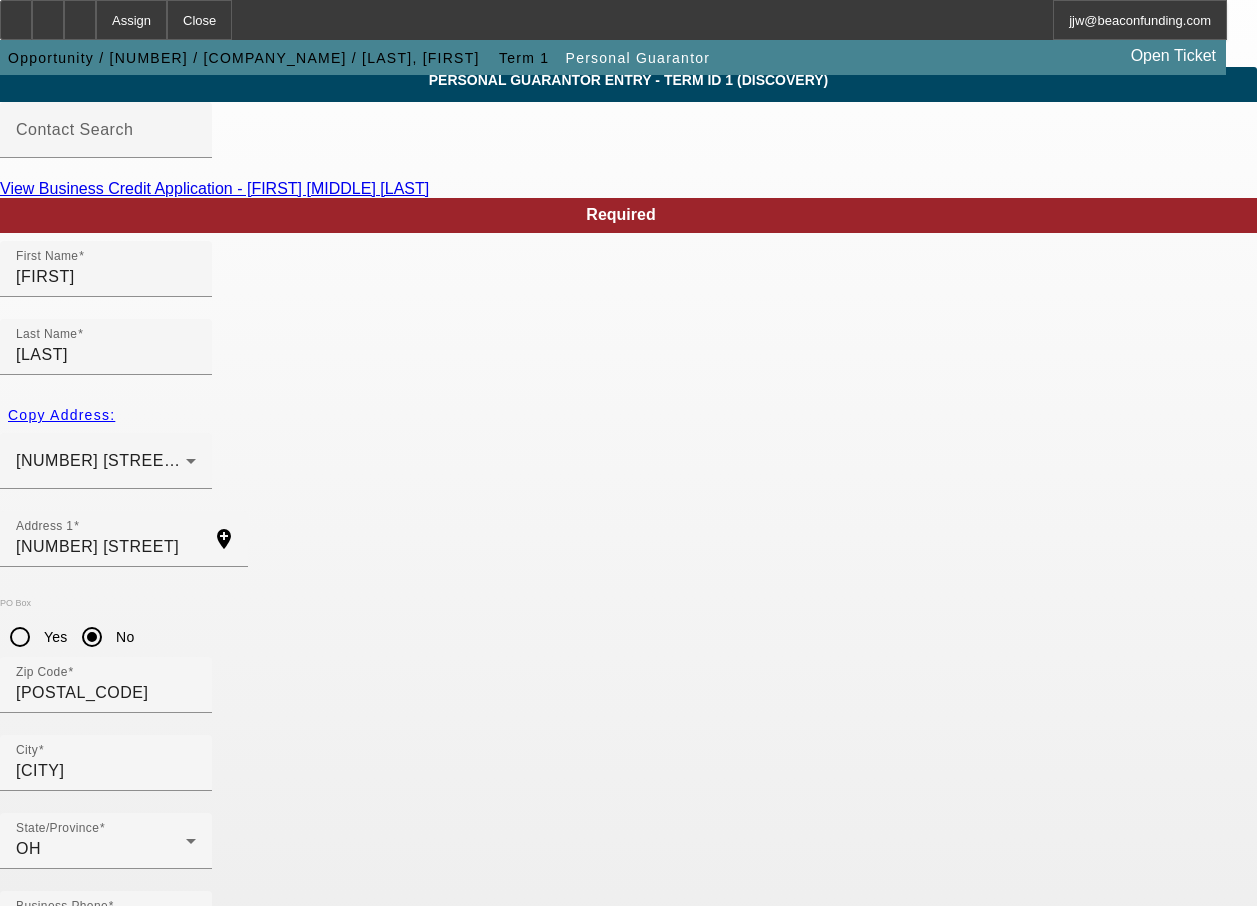 click on "Submit" at bounding box center [28, 2036] 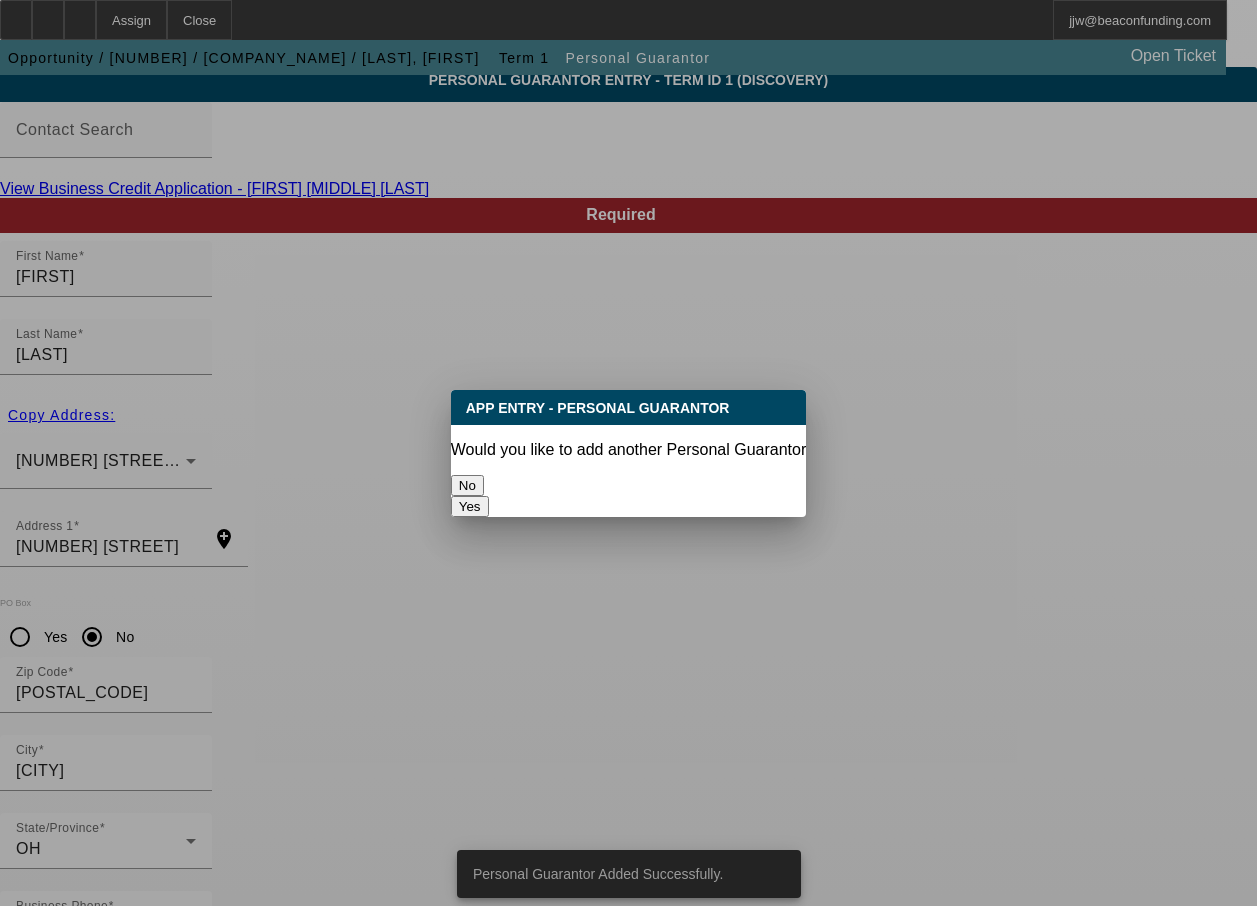 scroll, scrollTop: 0, scrollLeft: 0, axis: both 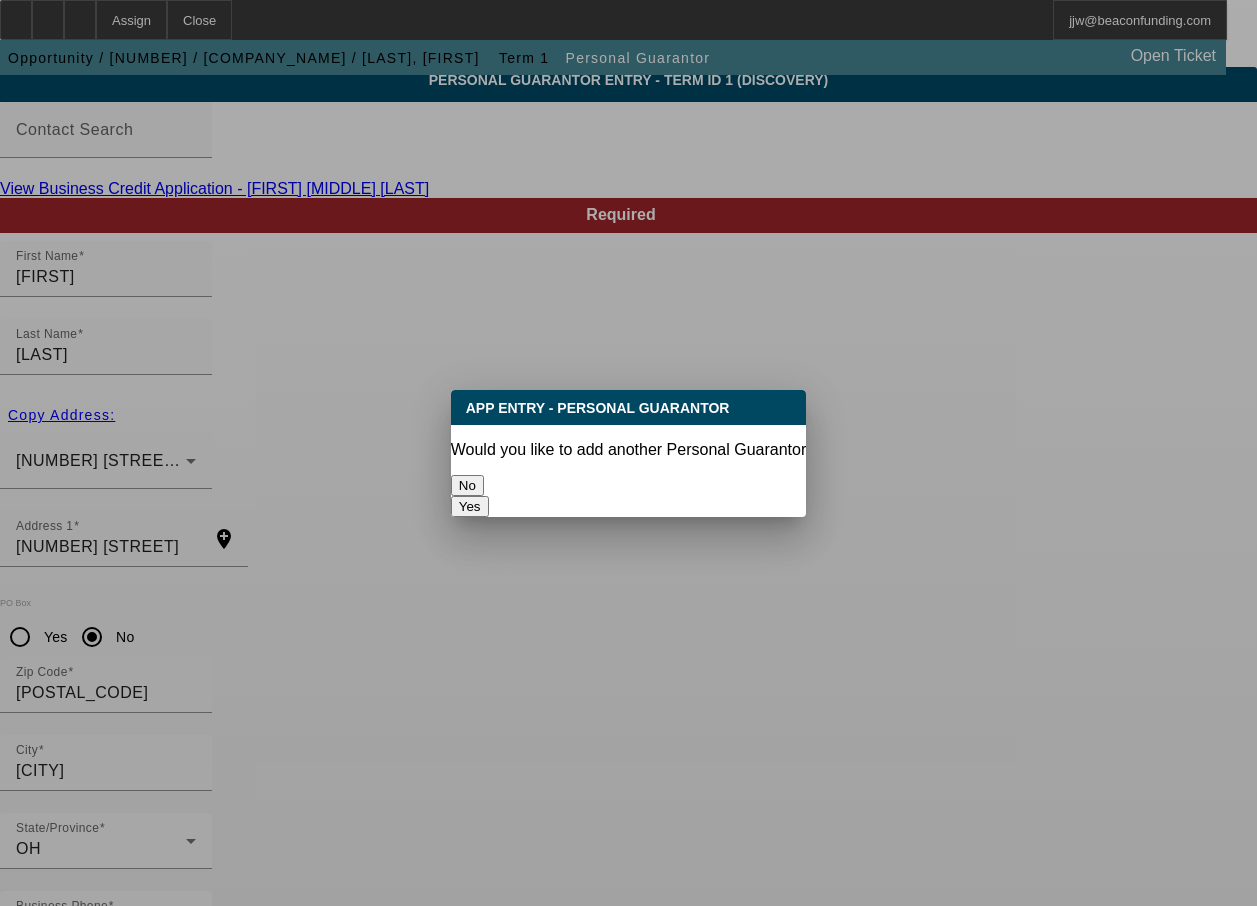 click on "No" at bounding box center [467, 485] 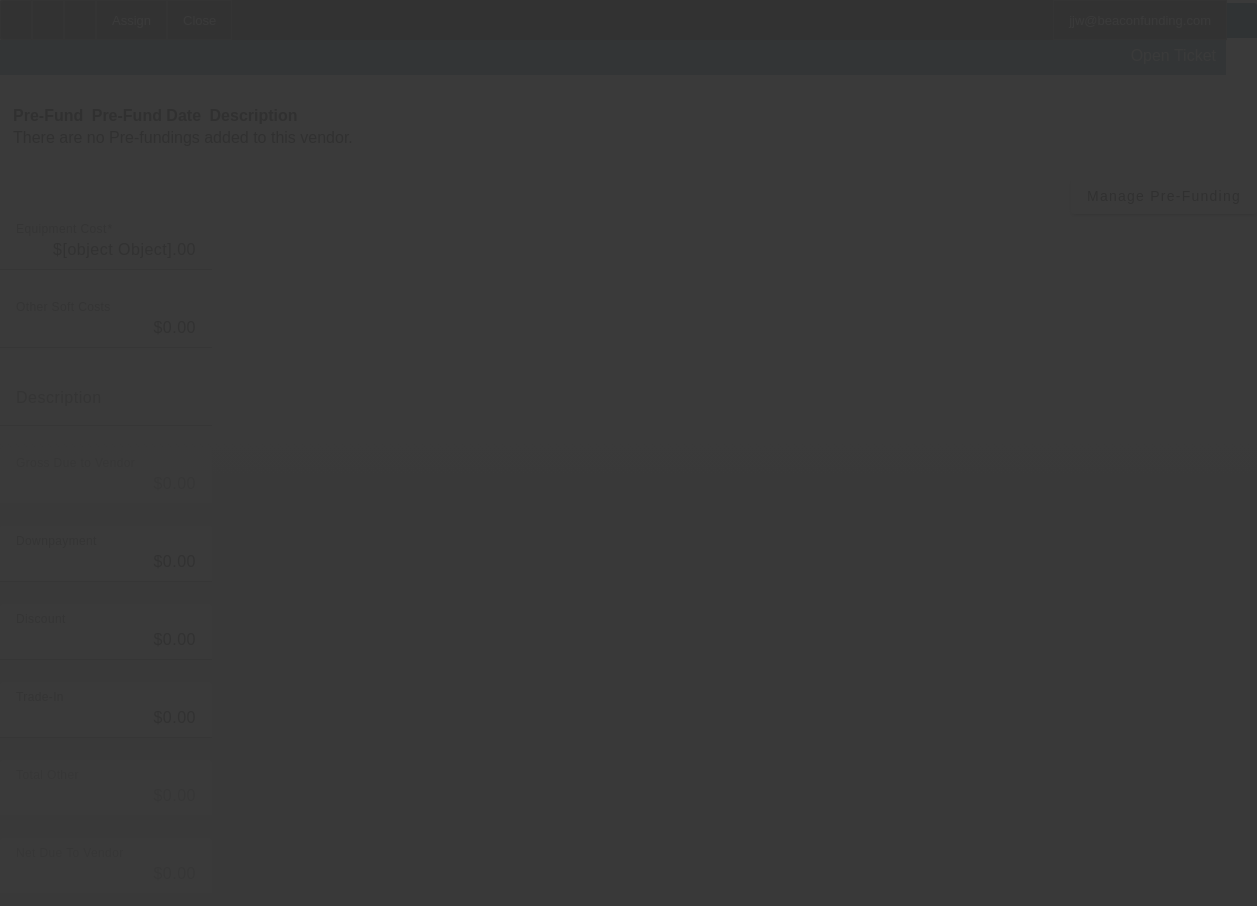 scroll, scrollTop: 0, scrollLeft: 0, axis: both 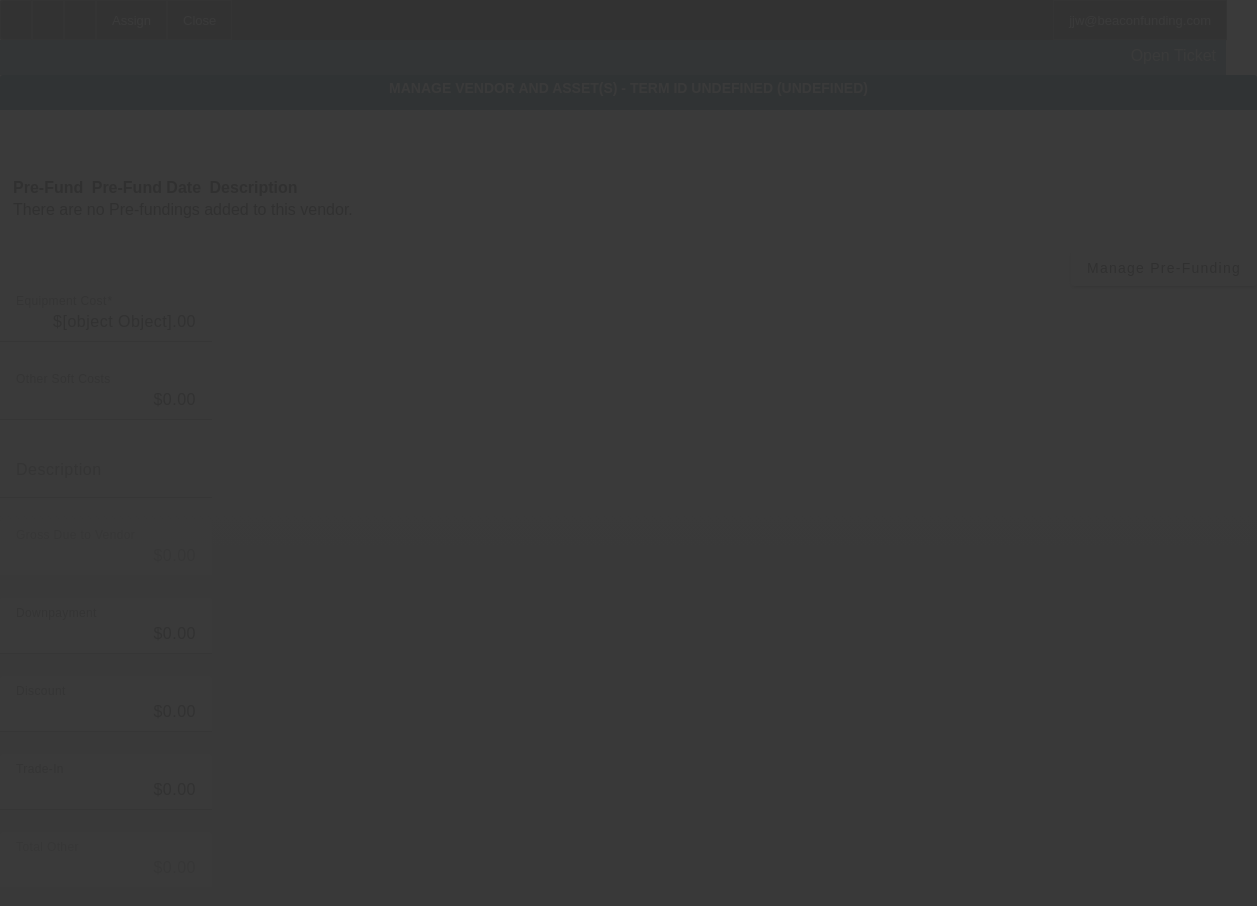 type on "$19,995.00" 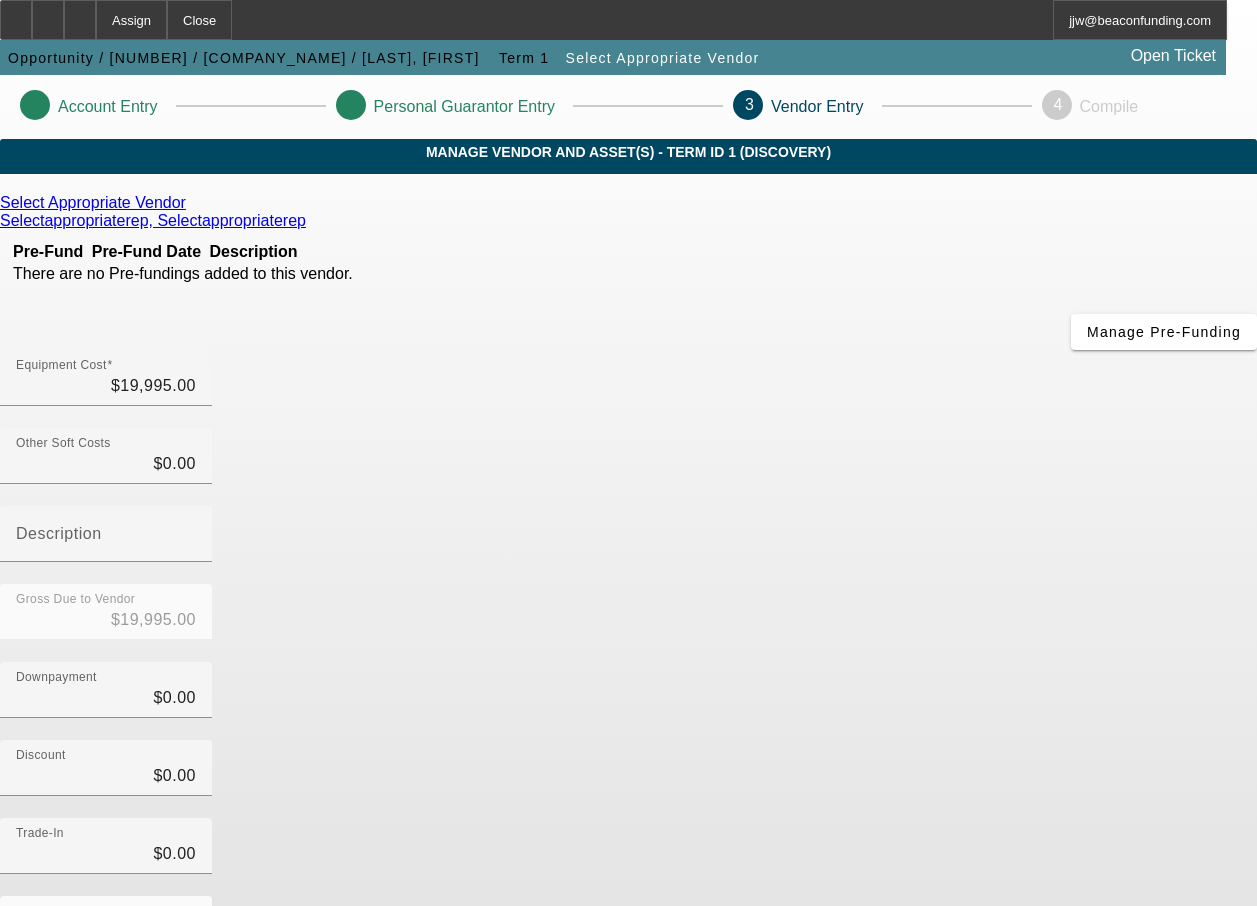 click on "Submit" at bounding box center (28, 1062) 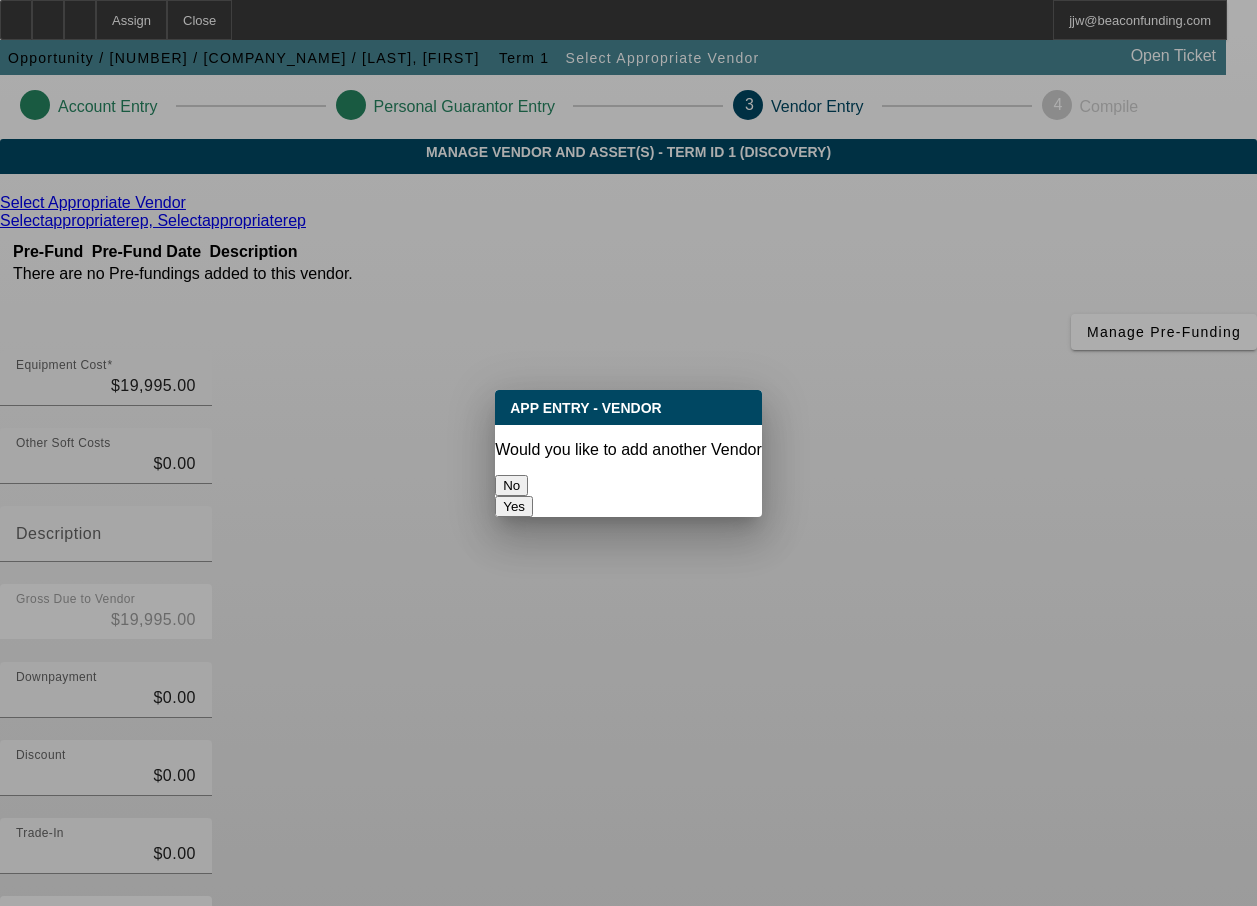 click on "No" at bounding box center (511, 485) 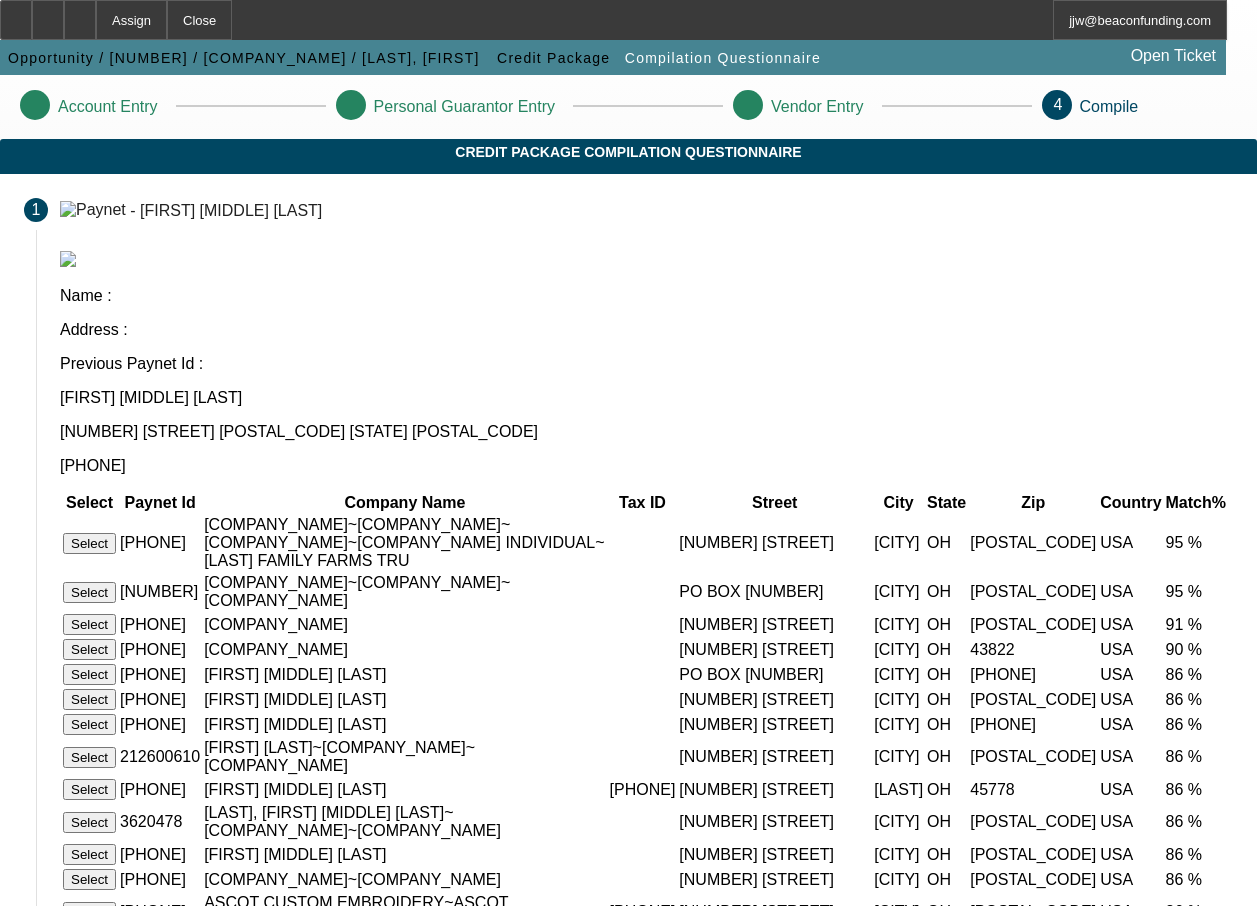 click on "Select" at bounding box center [89, 592] 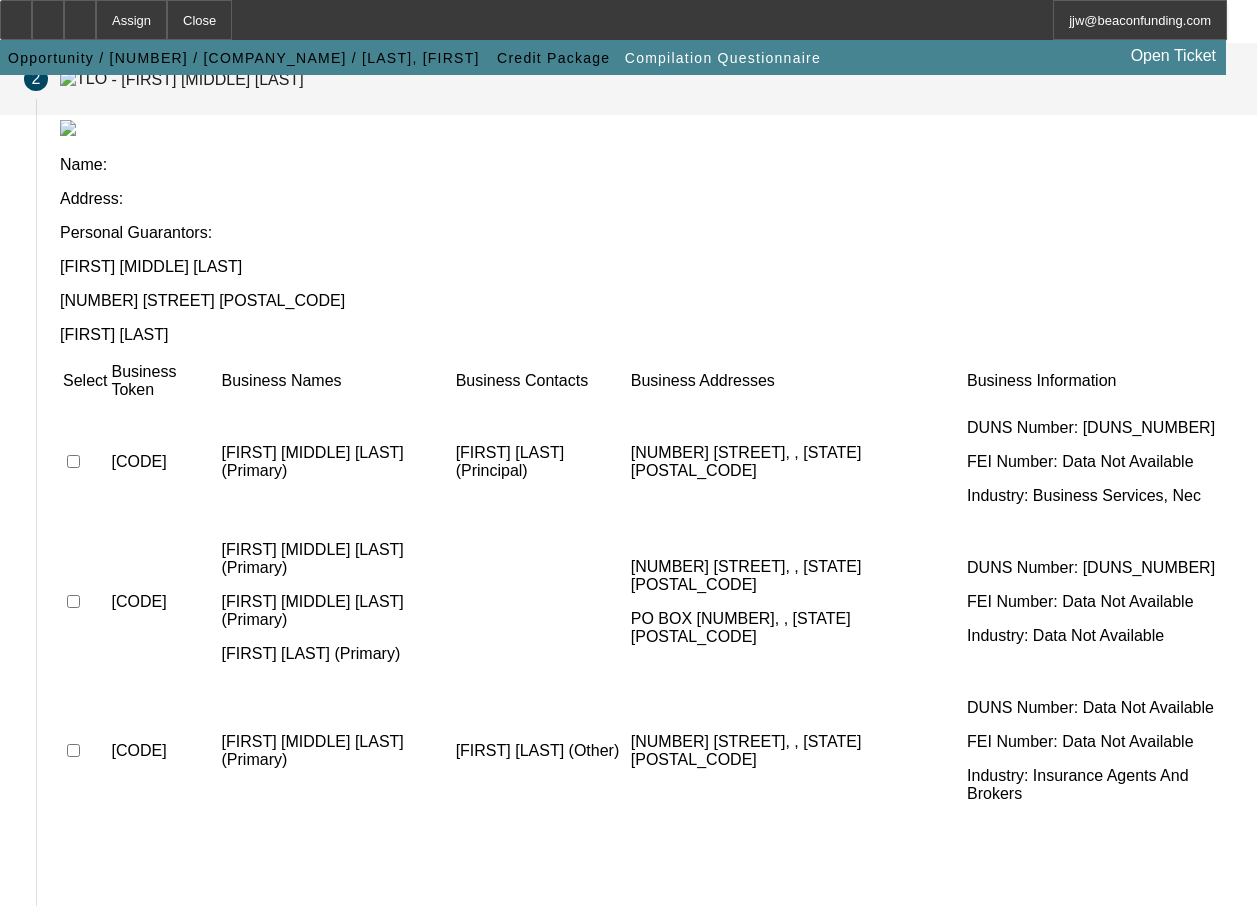 scroll, scrollTop: 200, scrollLeft: 0, axis: vertical 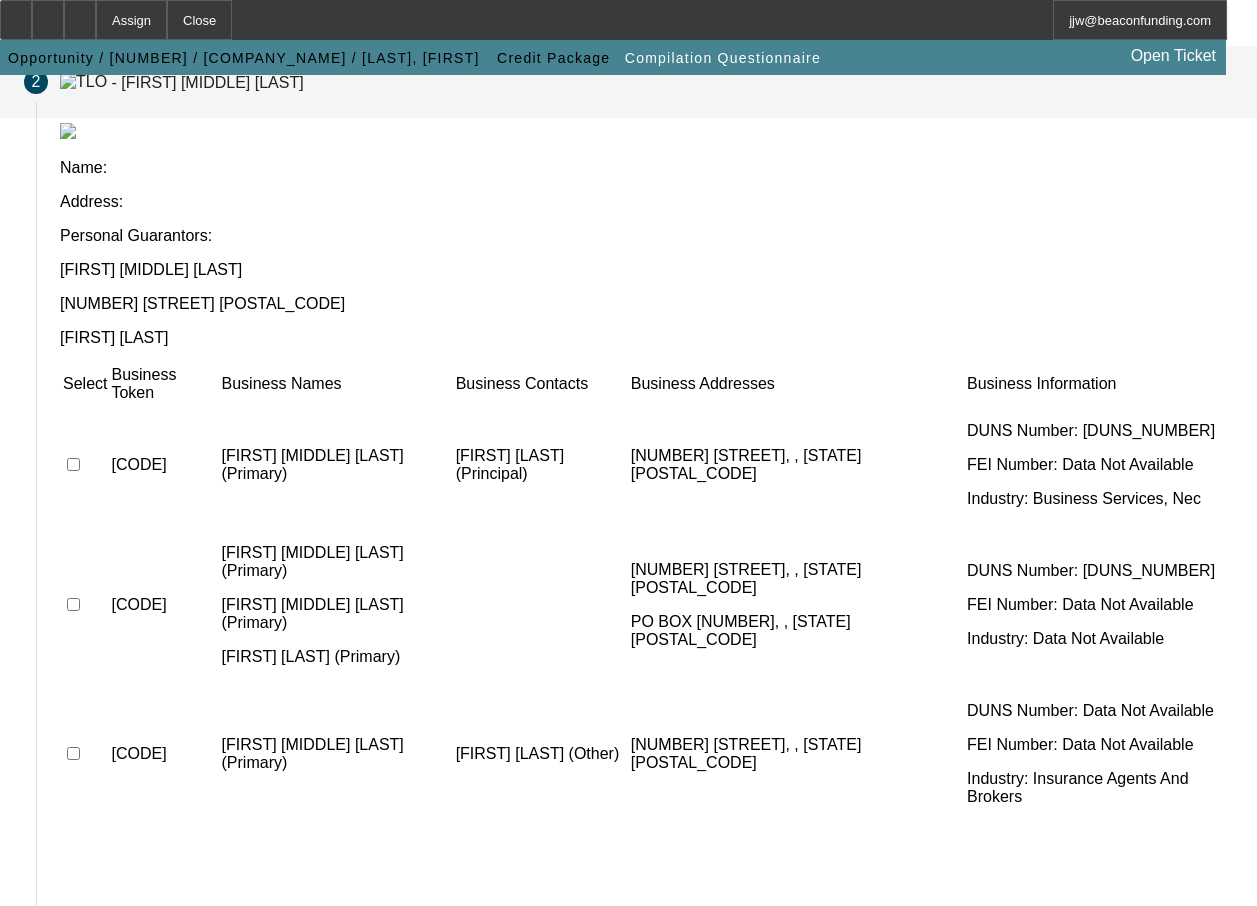 click at bounding box center [85, 465] 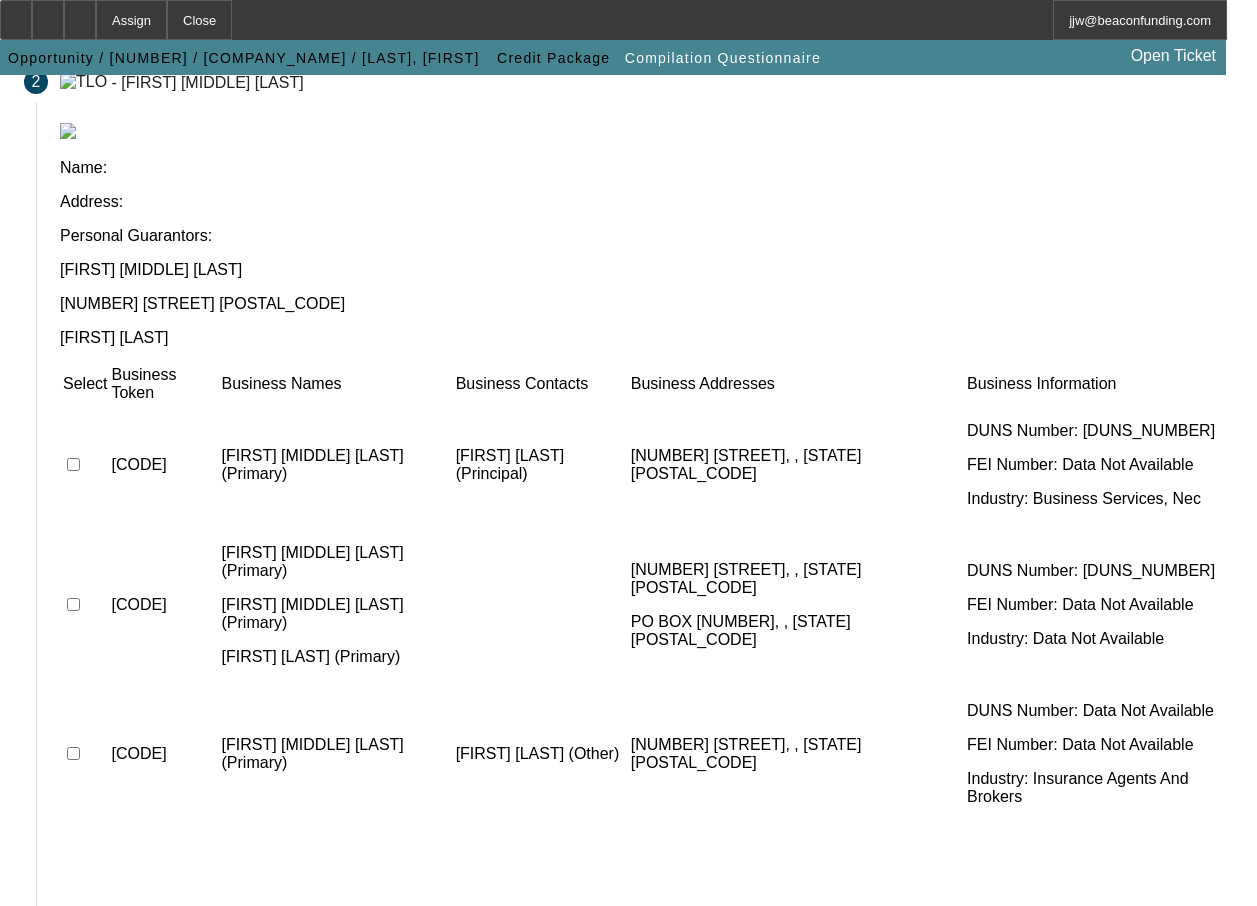 click at bounding box center (73, 464) 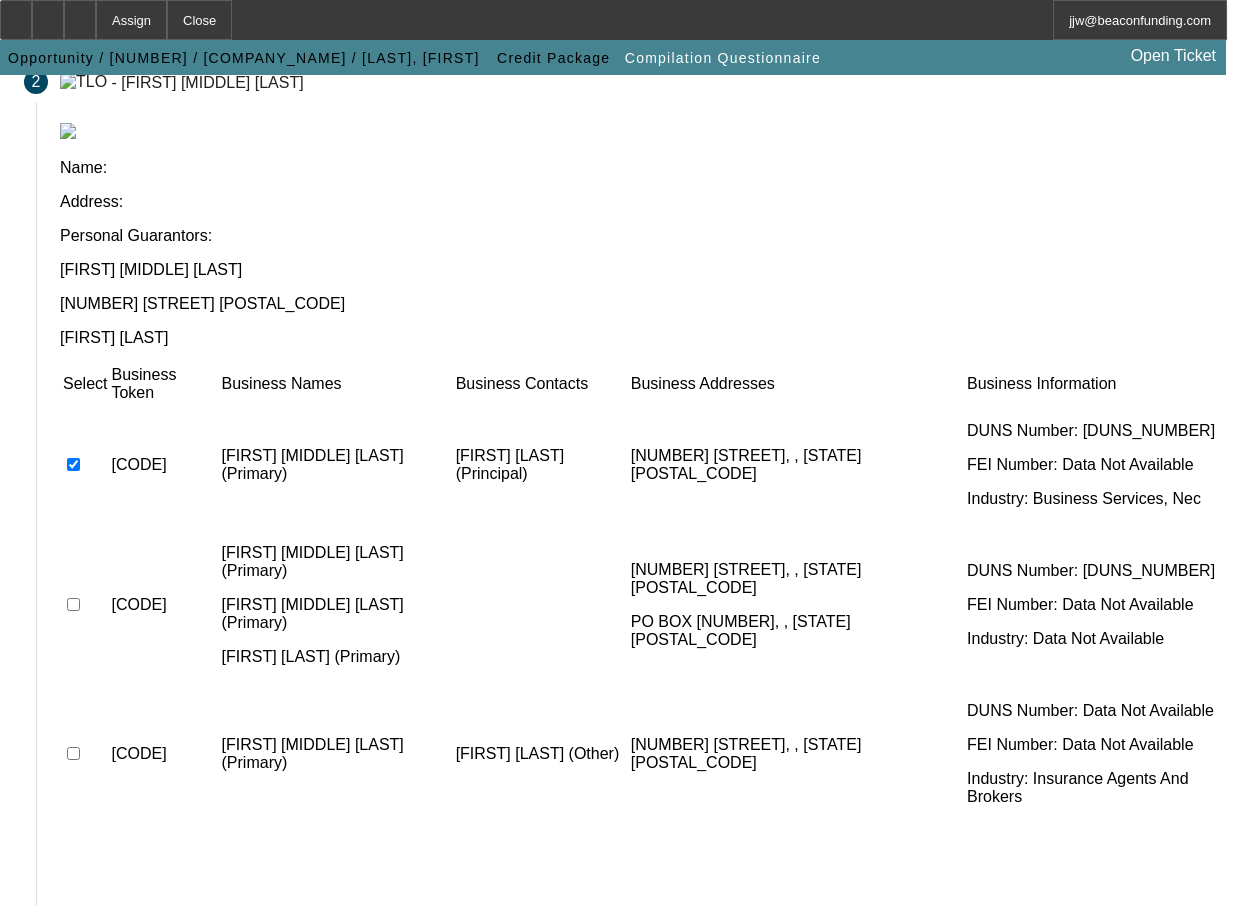 click at bounding box center [73, 604] 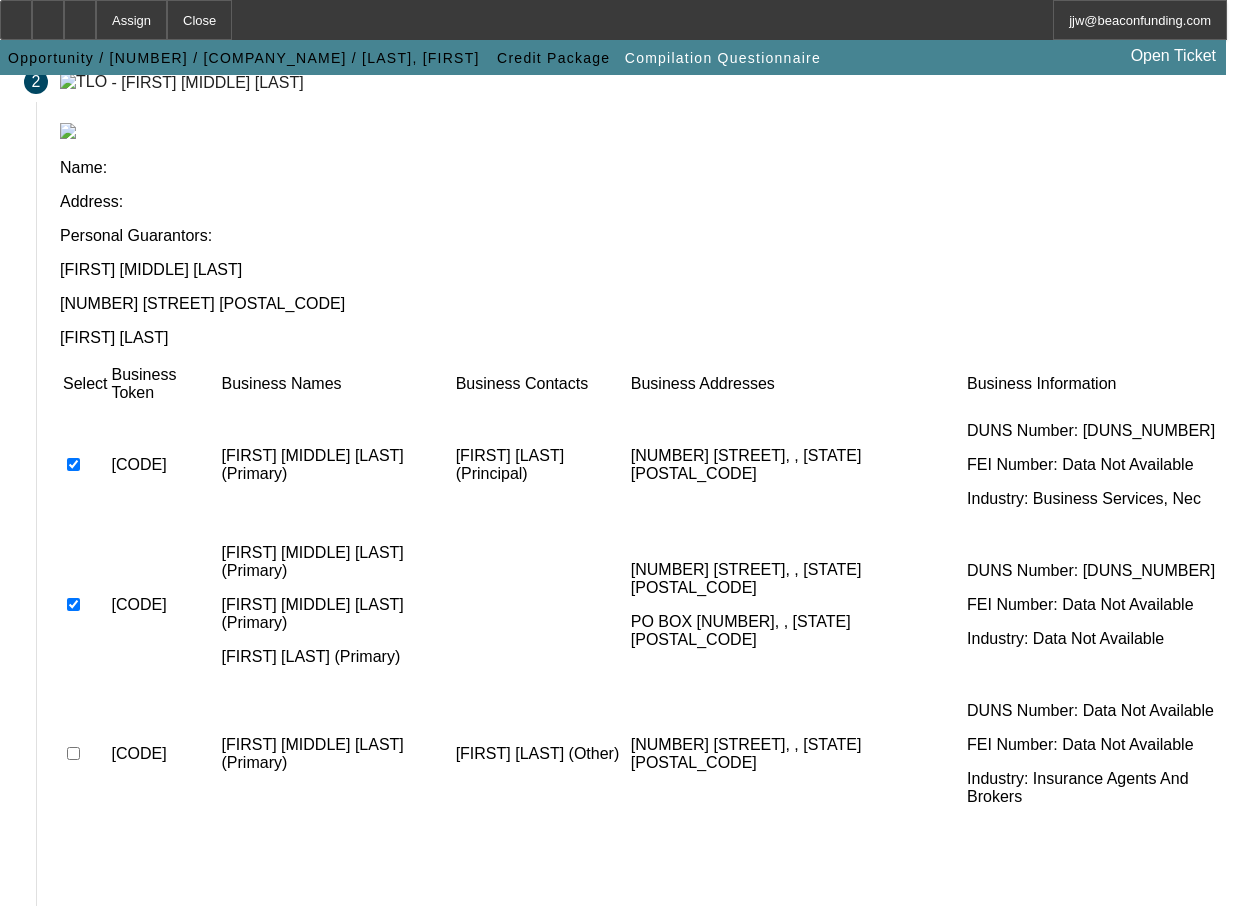 click on "Submit" at bounding box center [93, 931] 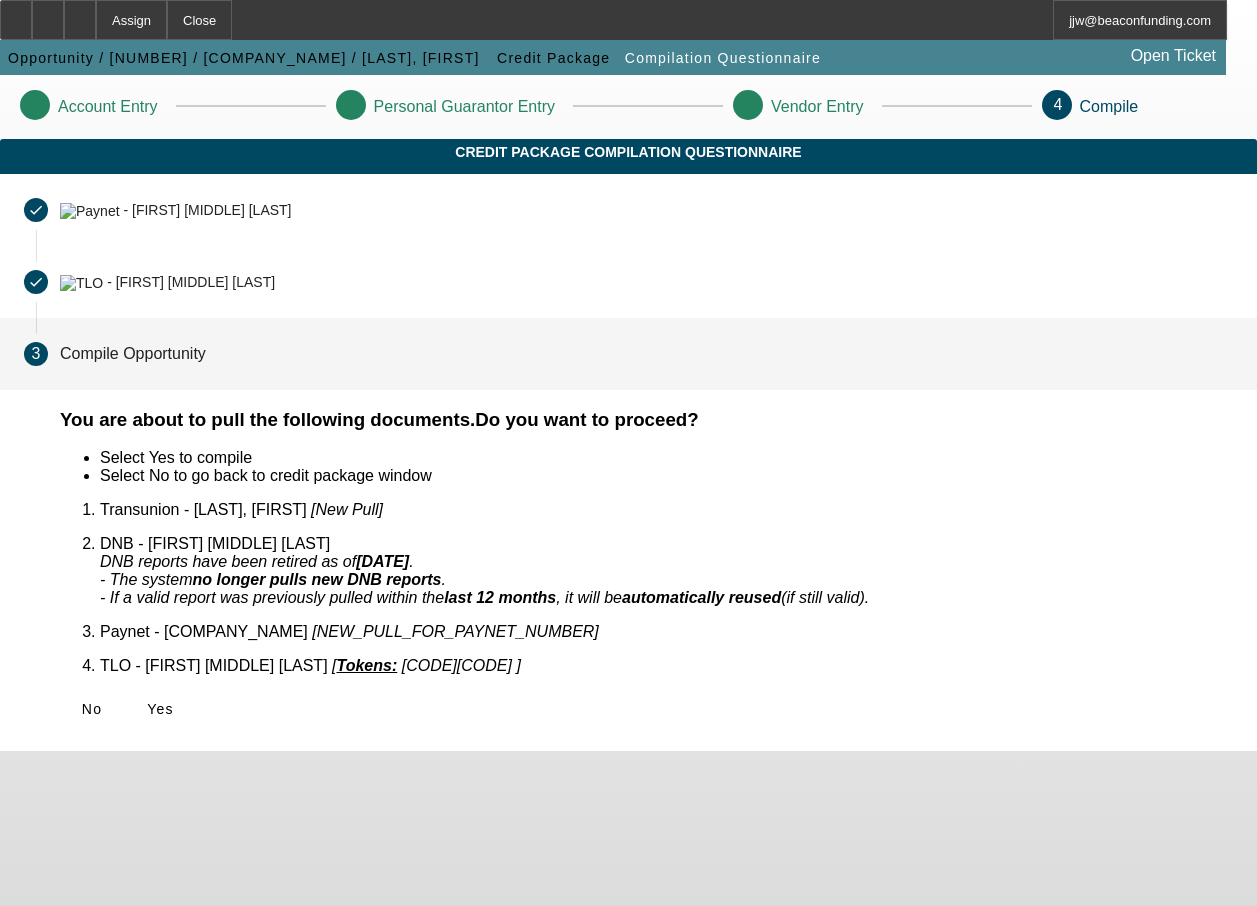 scroll, scrollTop: 0, scrollLeft: 0, axis: both 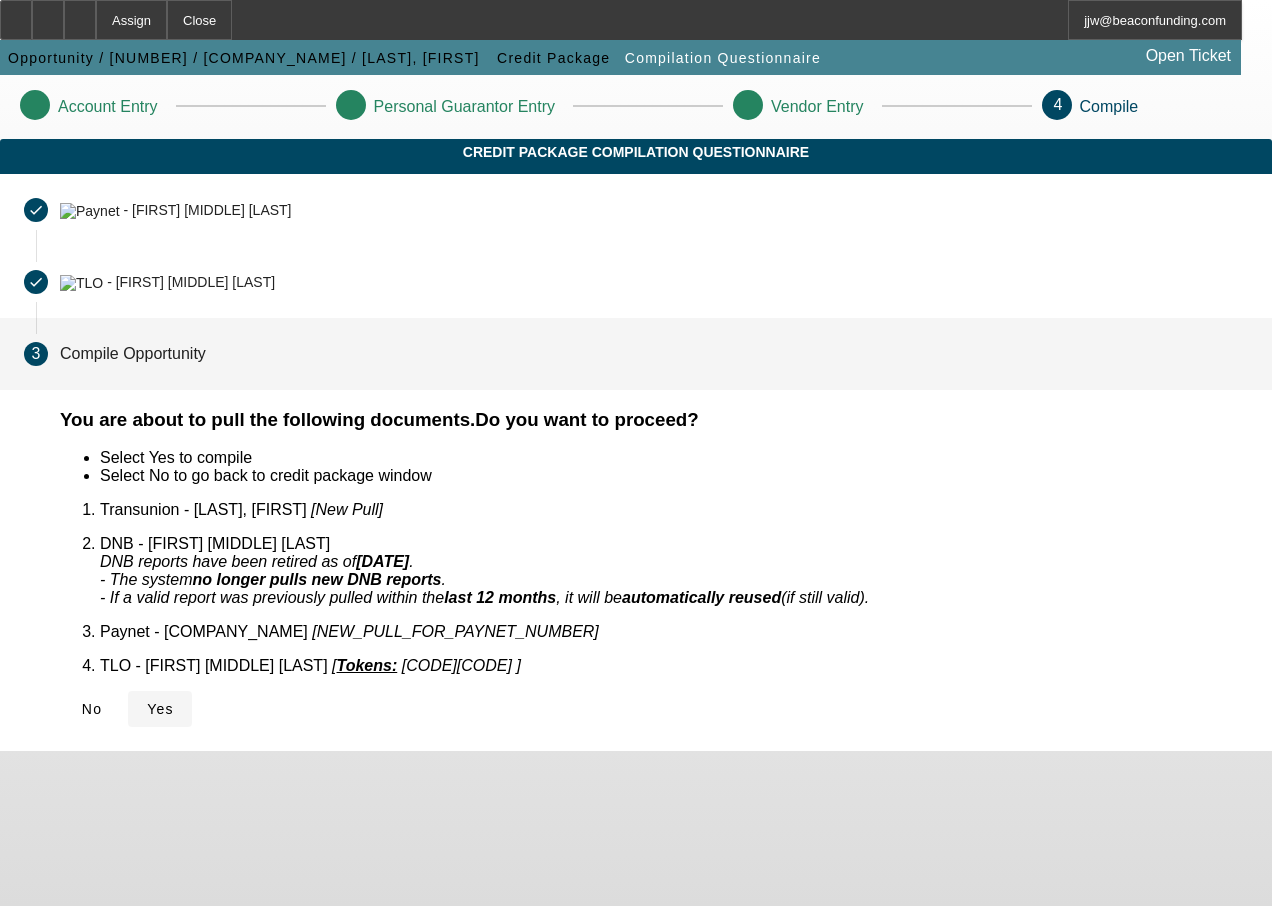 click on "Yes" at bounding box center [160, 709] 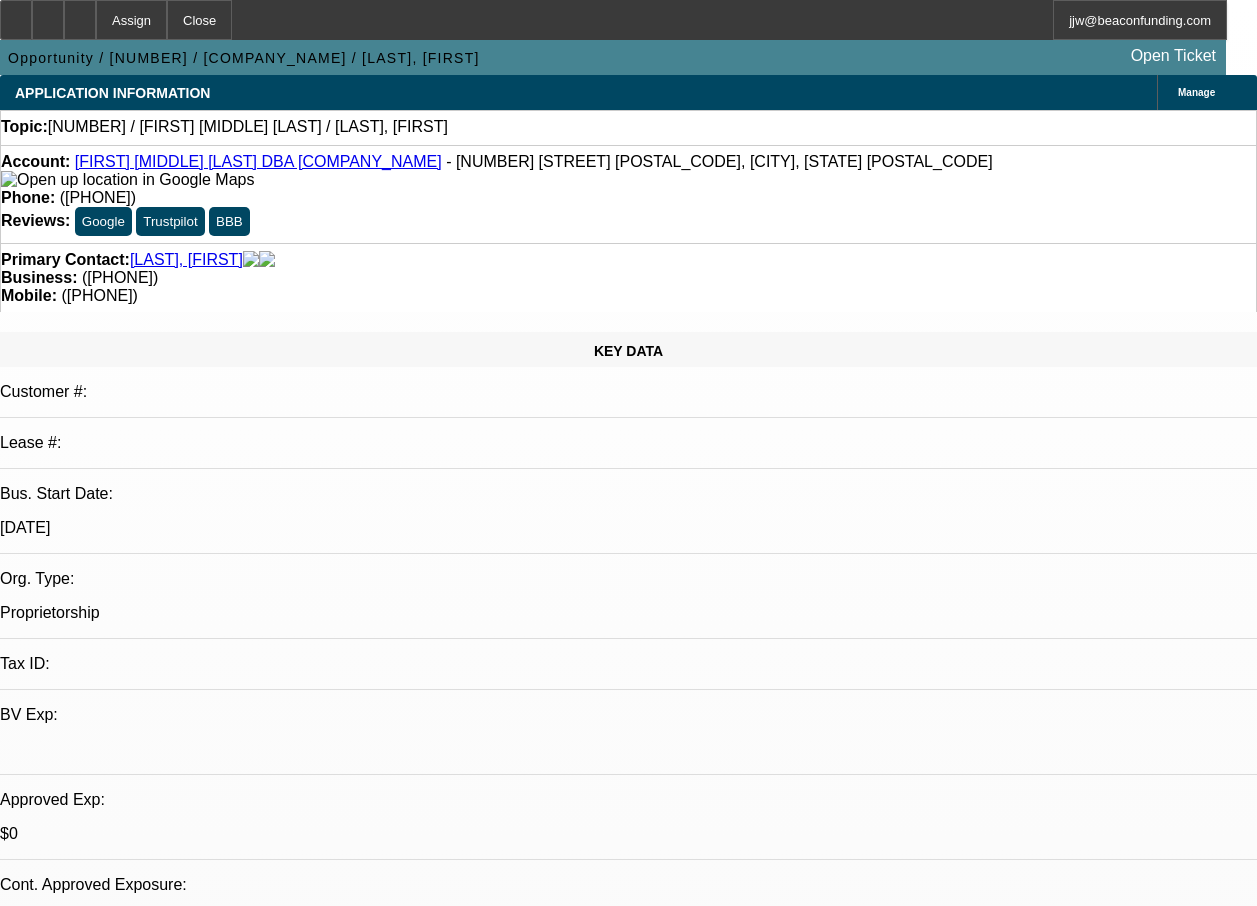 select on "0" 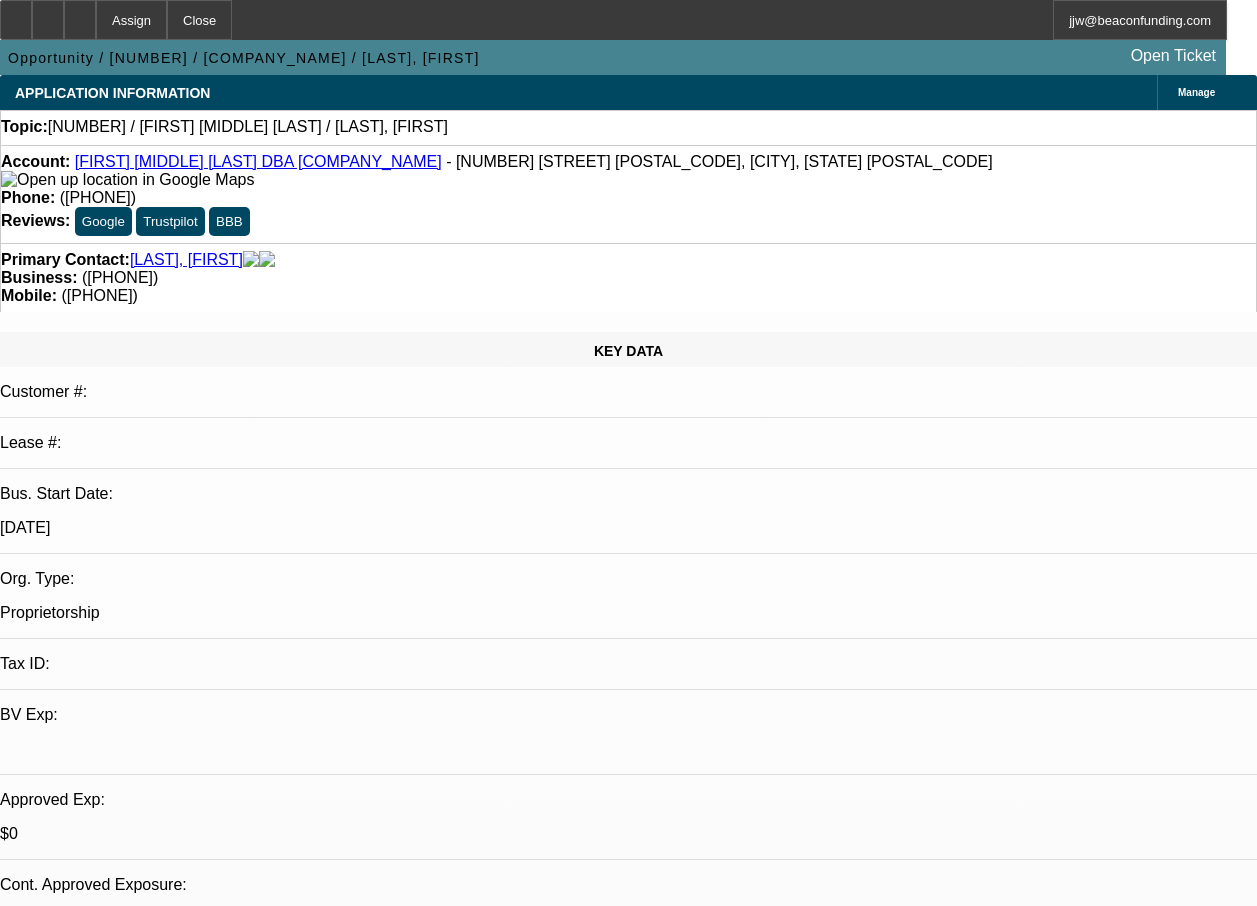 select on "1" 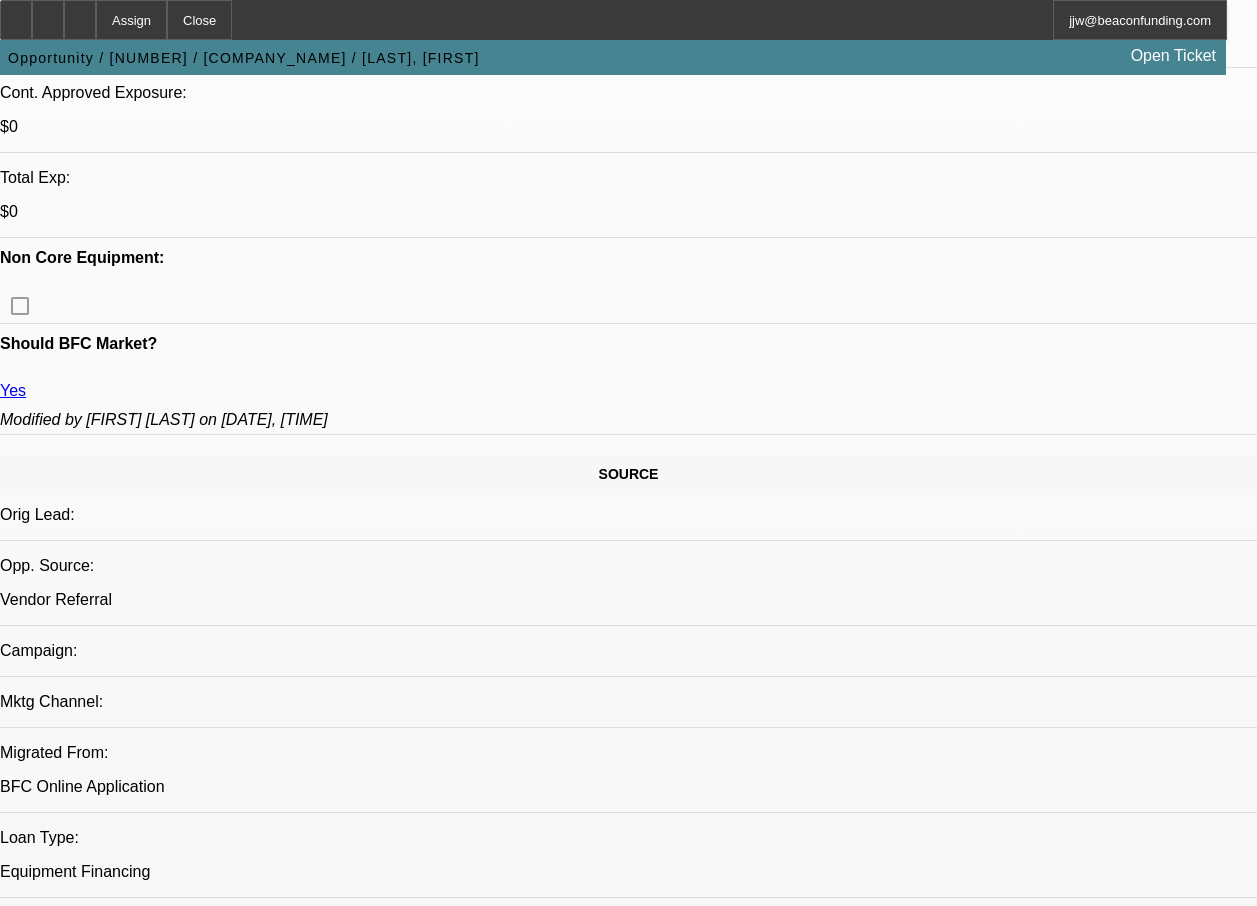 scroll, scrollTop: 1584, scrollLeft: 0, axis: vertical 